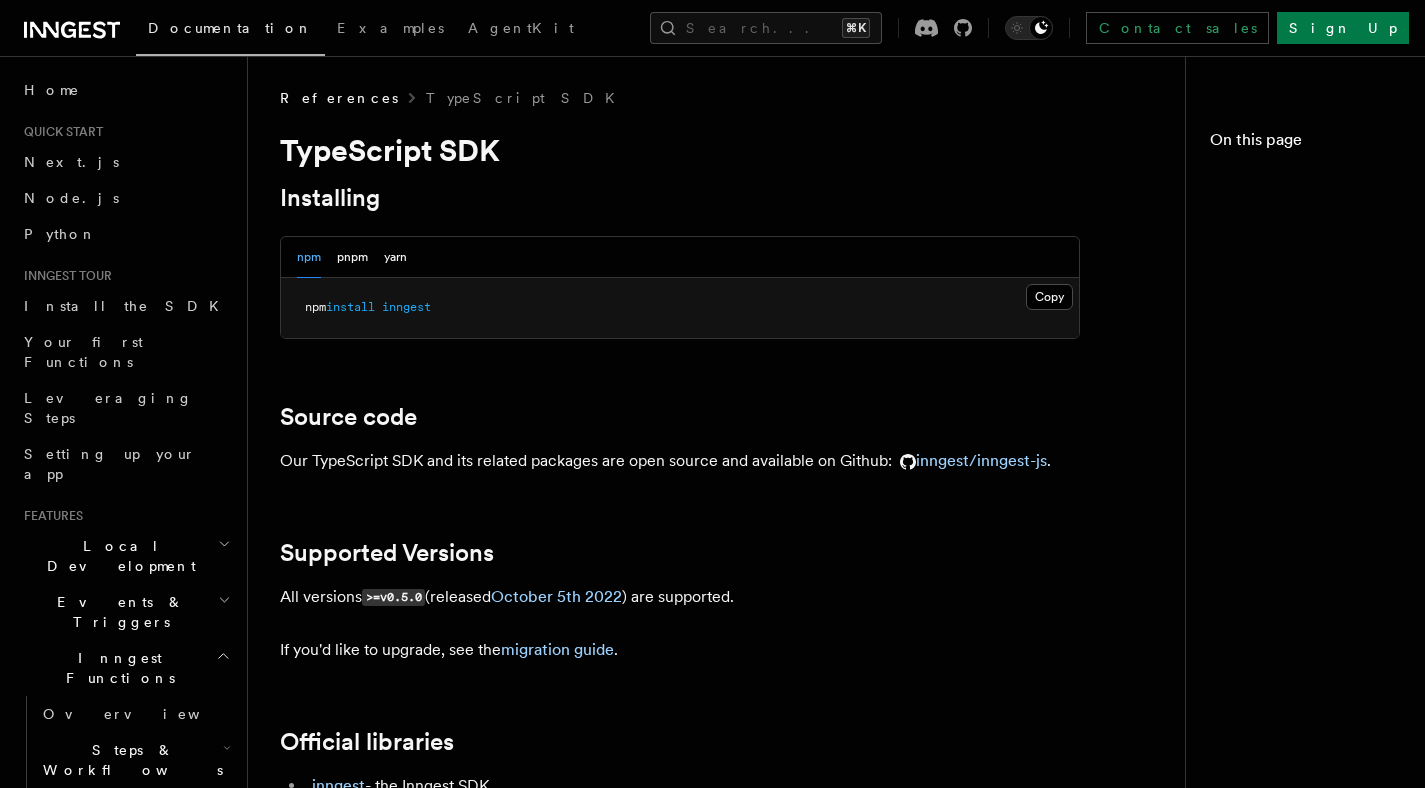 scroll, scrollTop: 0, scrollLeft: 0, axis: both 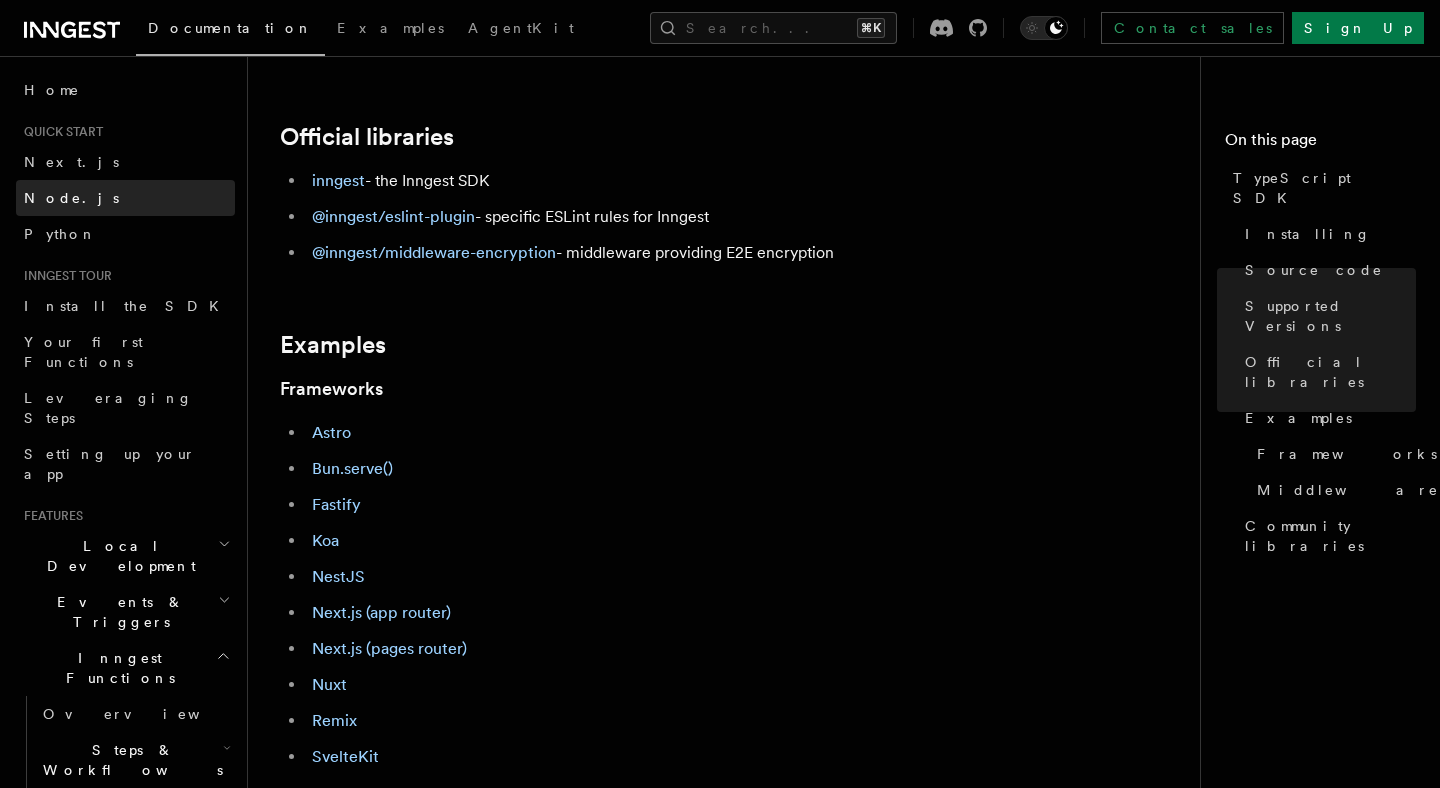 click on "Node.js" at bounding box center [71, 198] 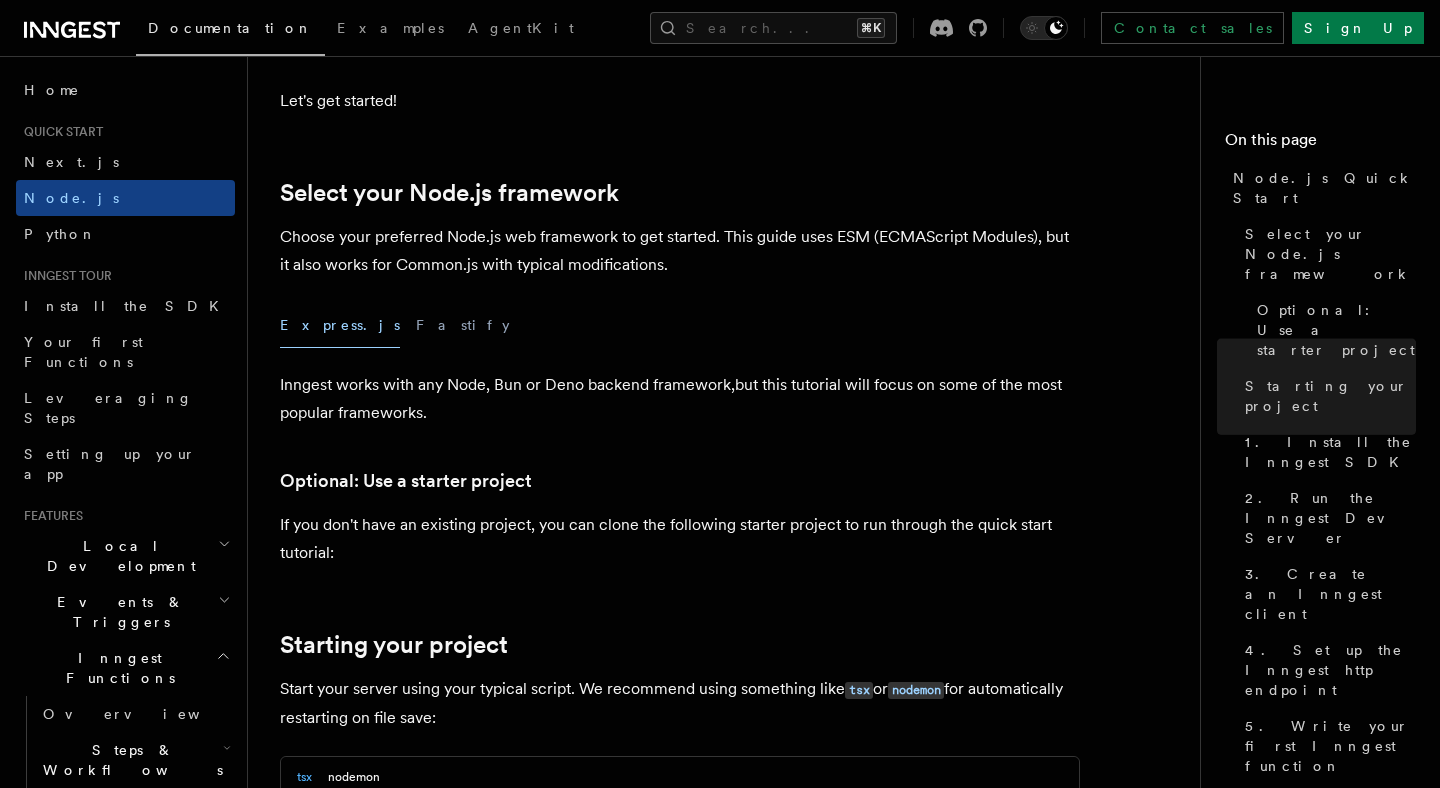 scroll, scrollTop: 0, scrollLeft: 0, axis: both 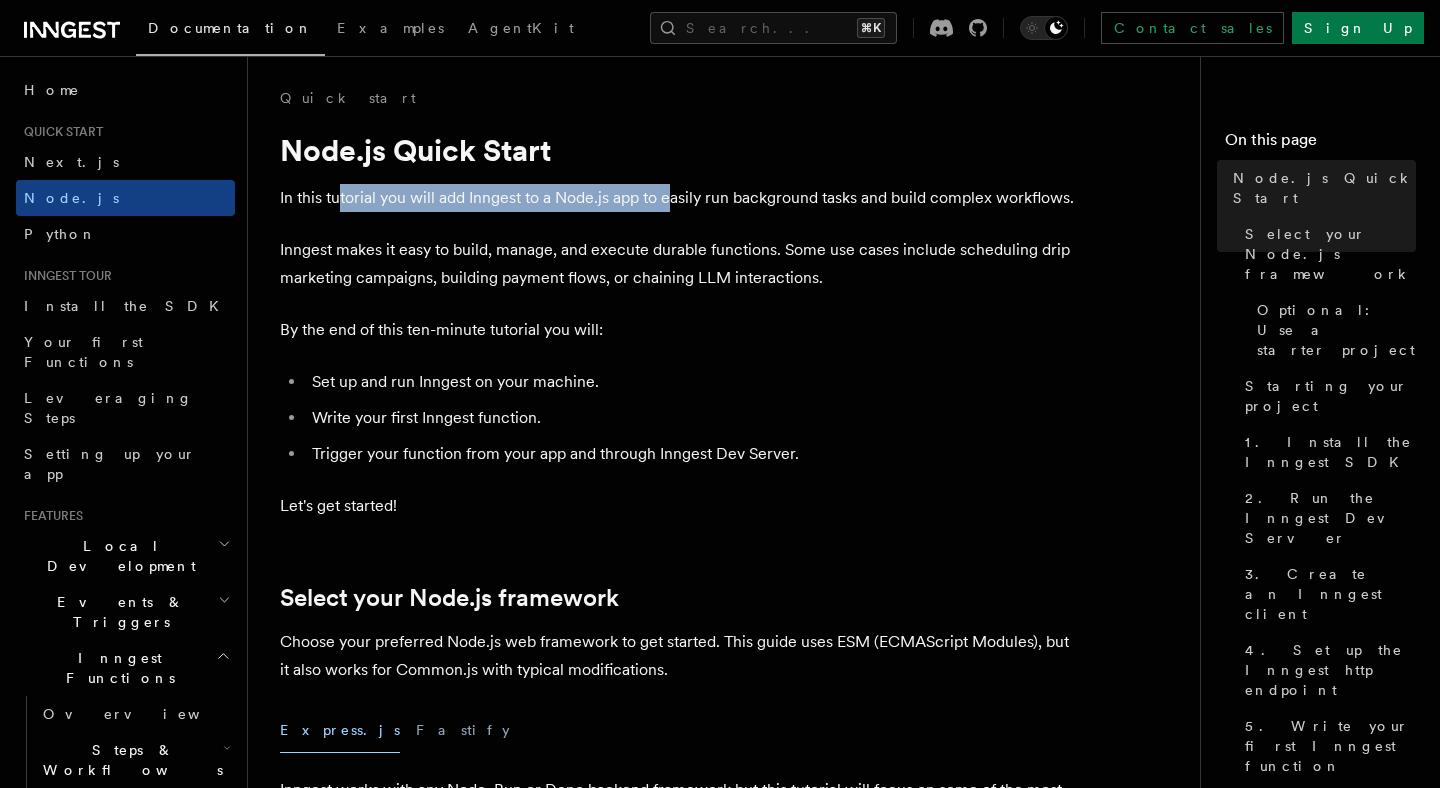drag, startPoint x: 337, startPoint y: 190, endPoint x: 675, endPoint y: 189, distance: 338.00146 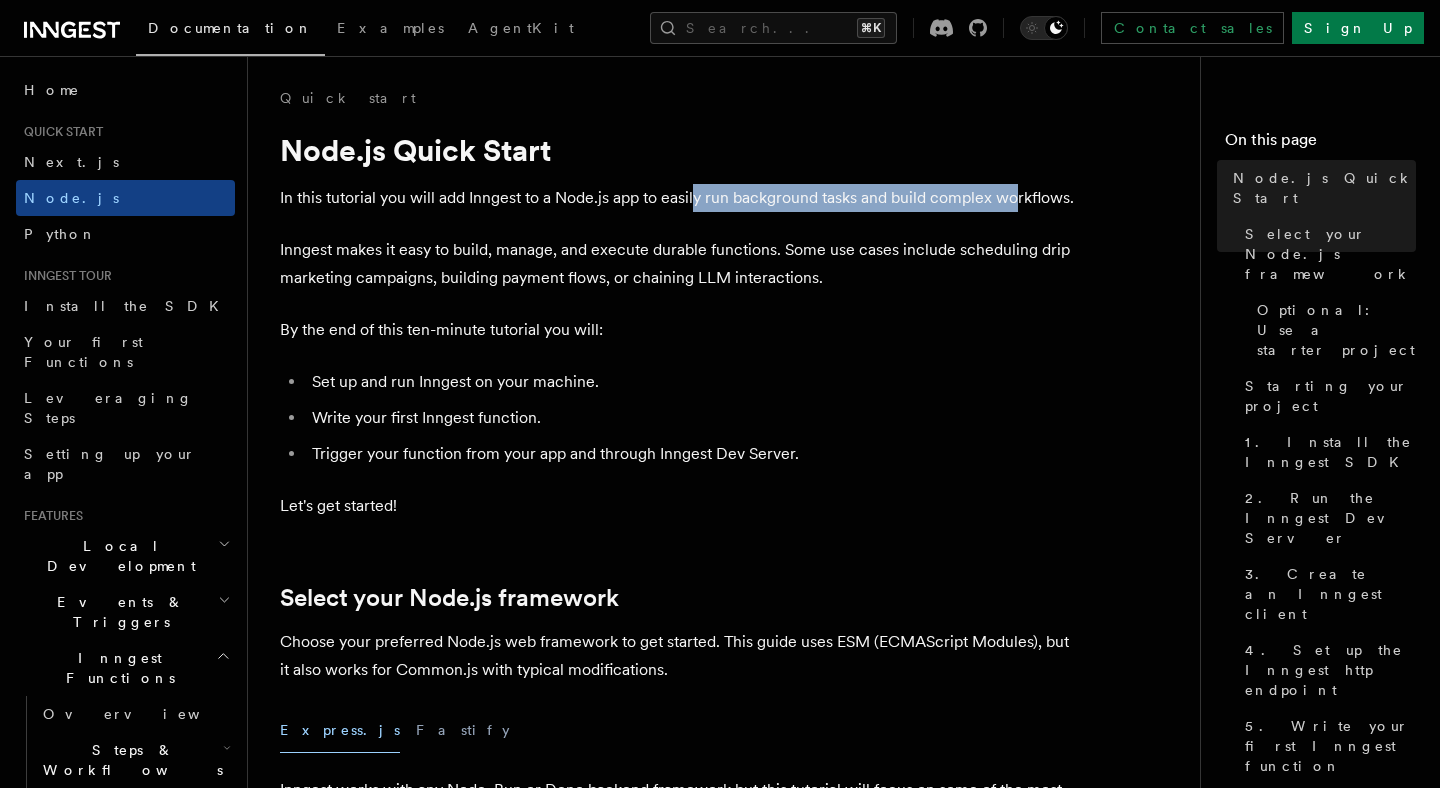drag, startPoint x: 693, startPoint y: 193, endPoint x: 1026, endPoint y: 208, distance: 333.33768 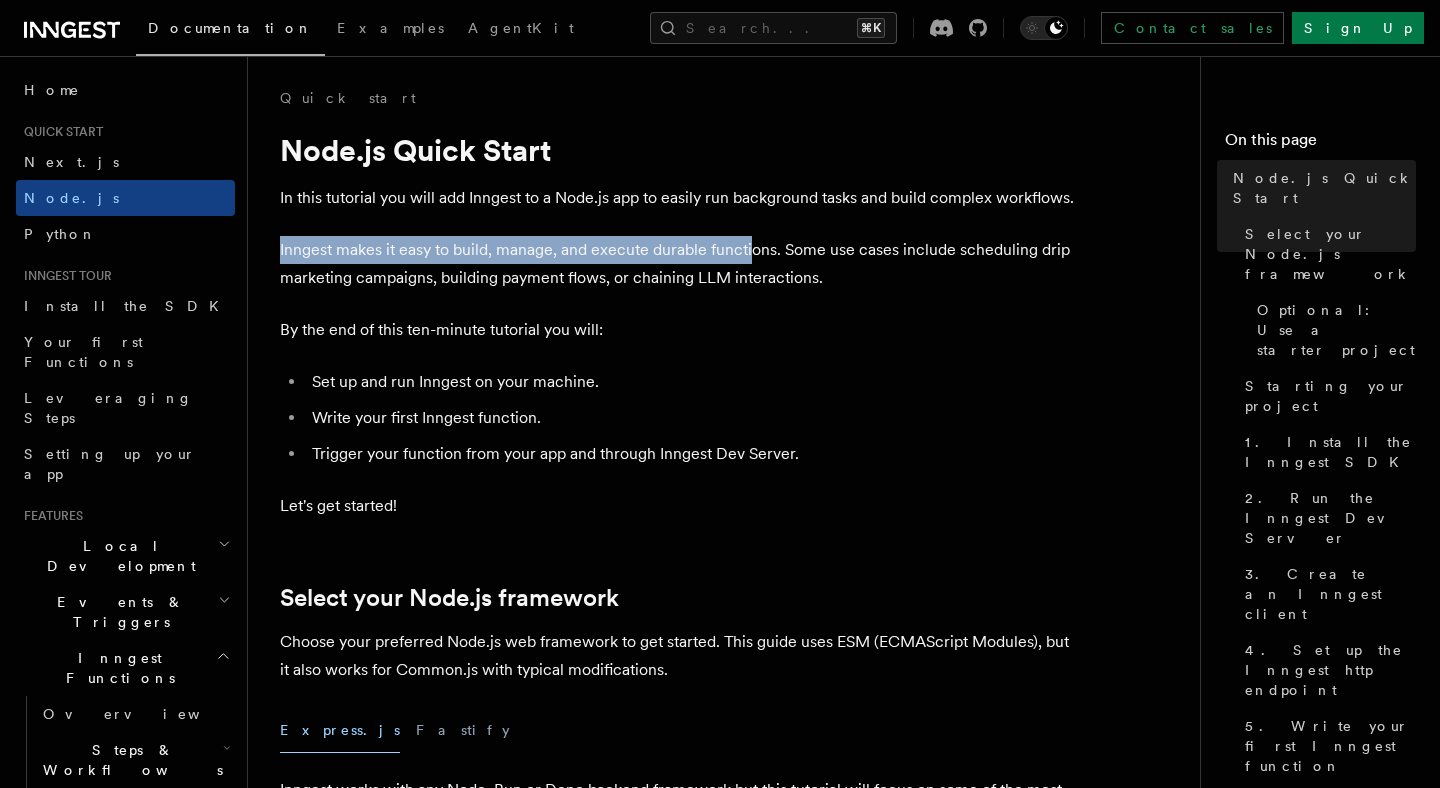 drag, startPoint x: 278, startPoint y: 246, endPoint x: 754, endPoint y: 256, distance: 476.10504 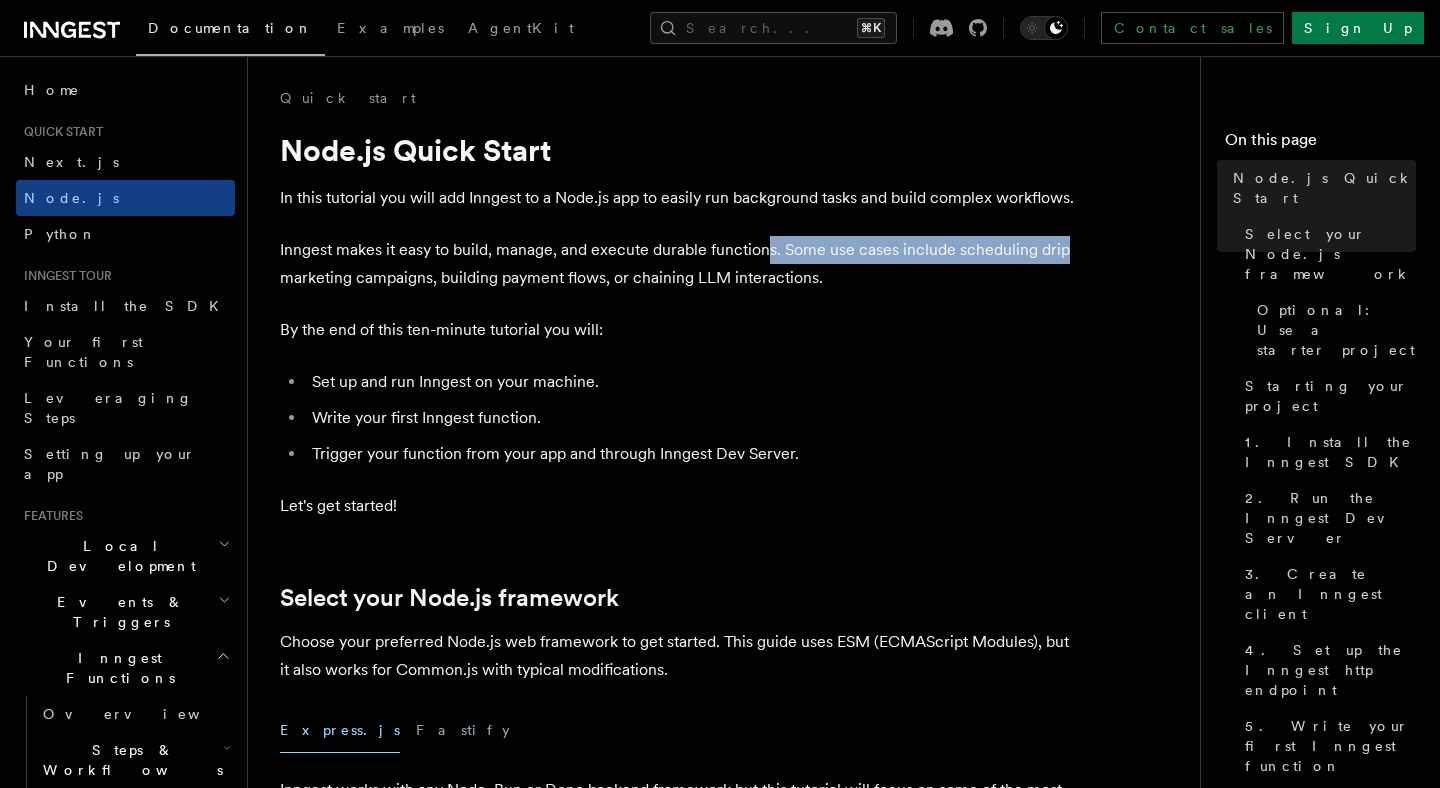 drag, startPoint x: 771, startPoint y: 254, endPoint x: 1088, endPoint y: 242, distance: 317.22705 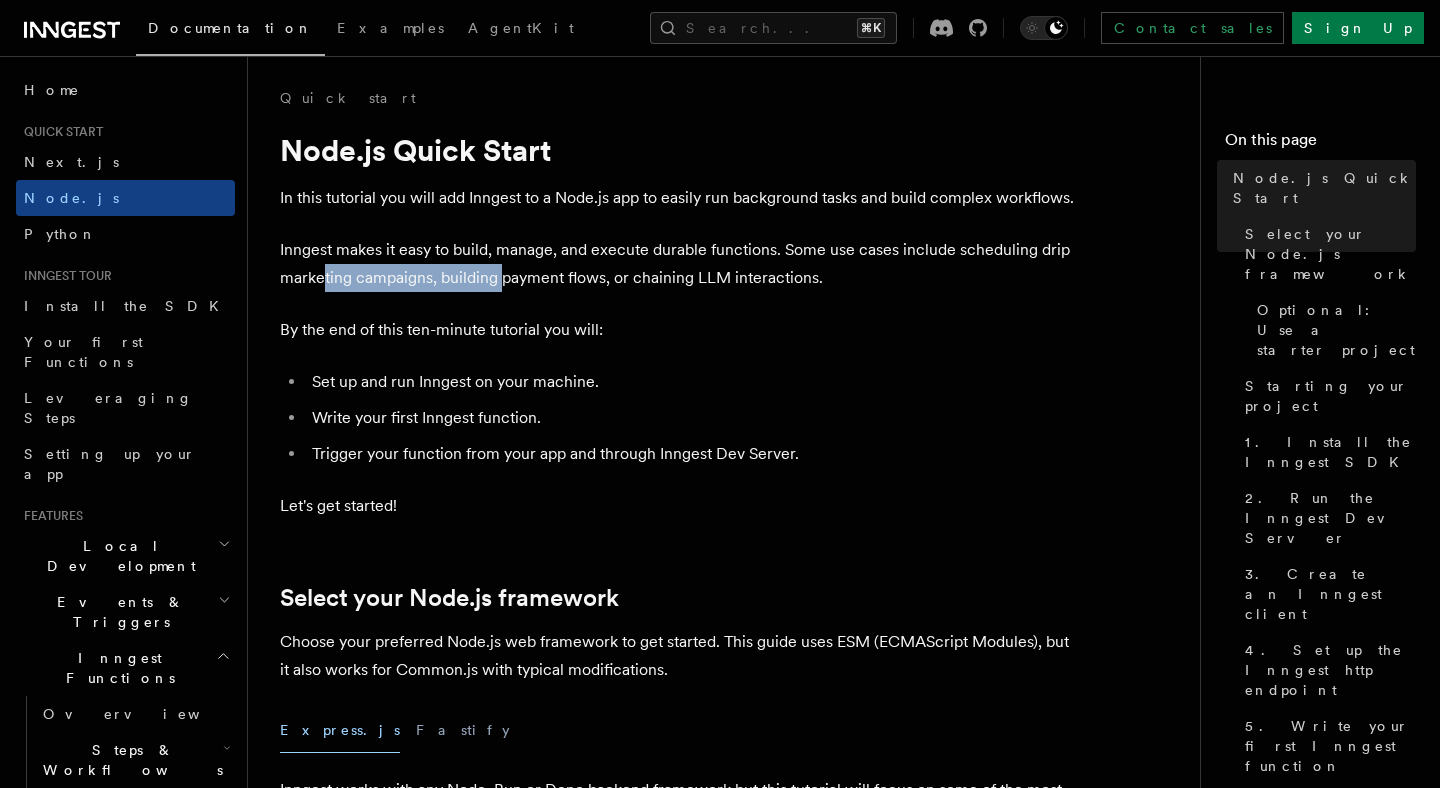 drag, startPoint x: 323, startPoint y: 282, endPoint x: 498, endPoint y: 272, distance: 175.28548 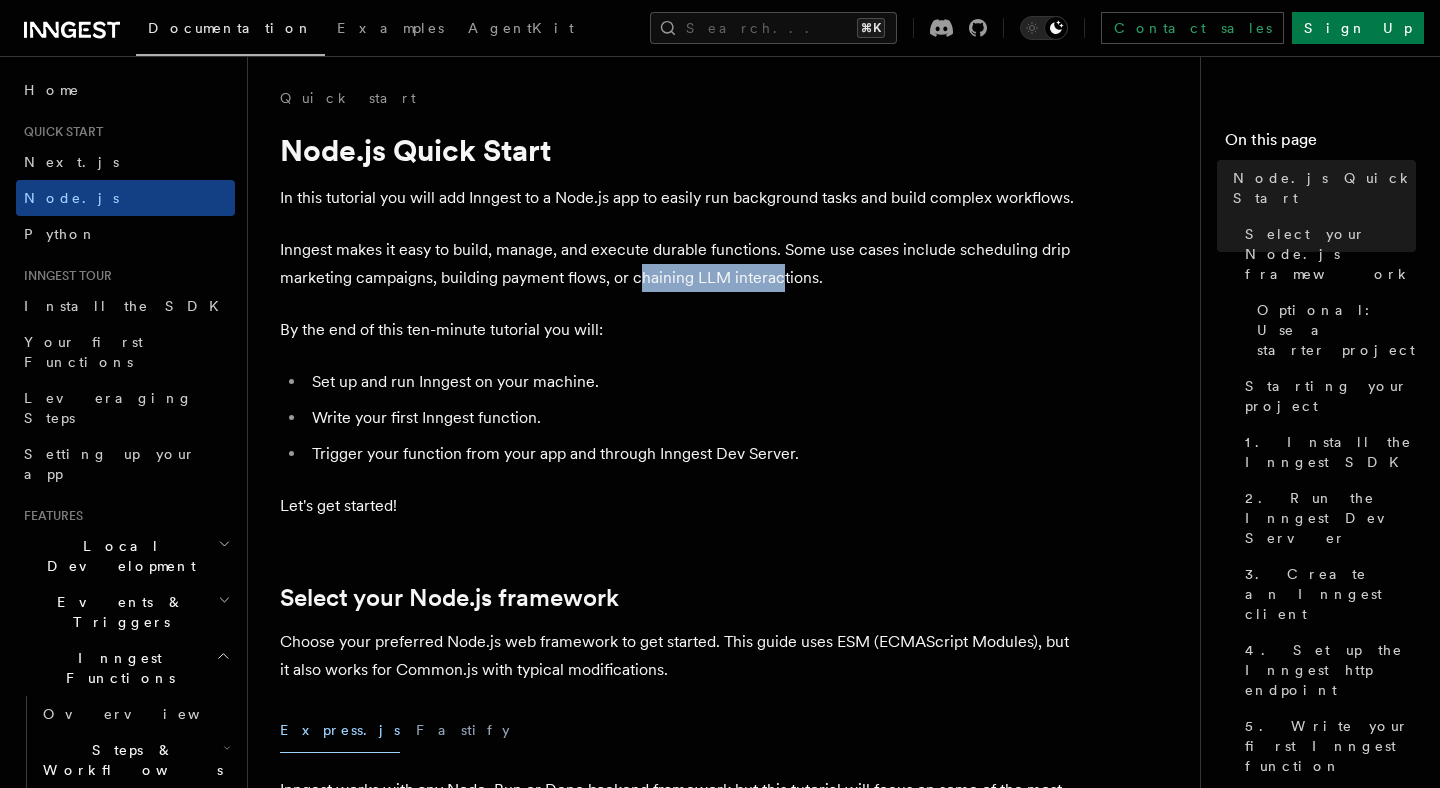 drag, startPoint x: 639, startPoint y: 274, endPoint x: 779, endPoint y: 271, distance: 140.03214 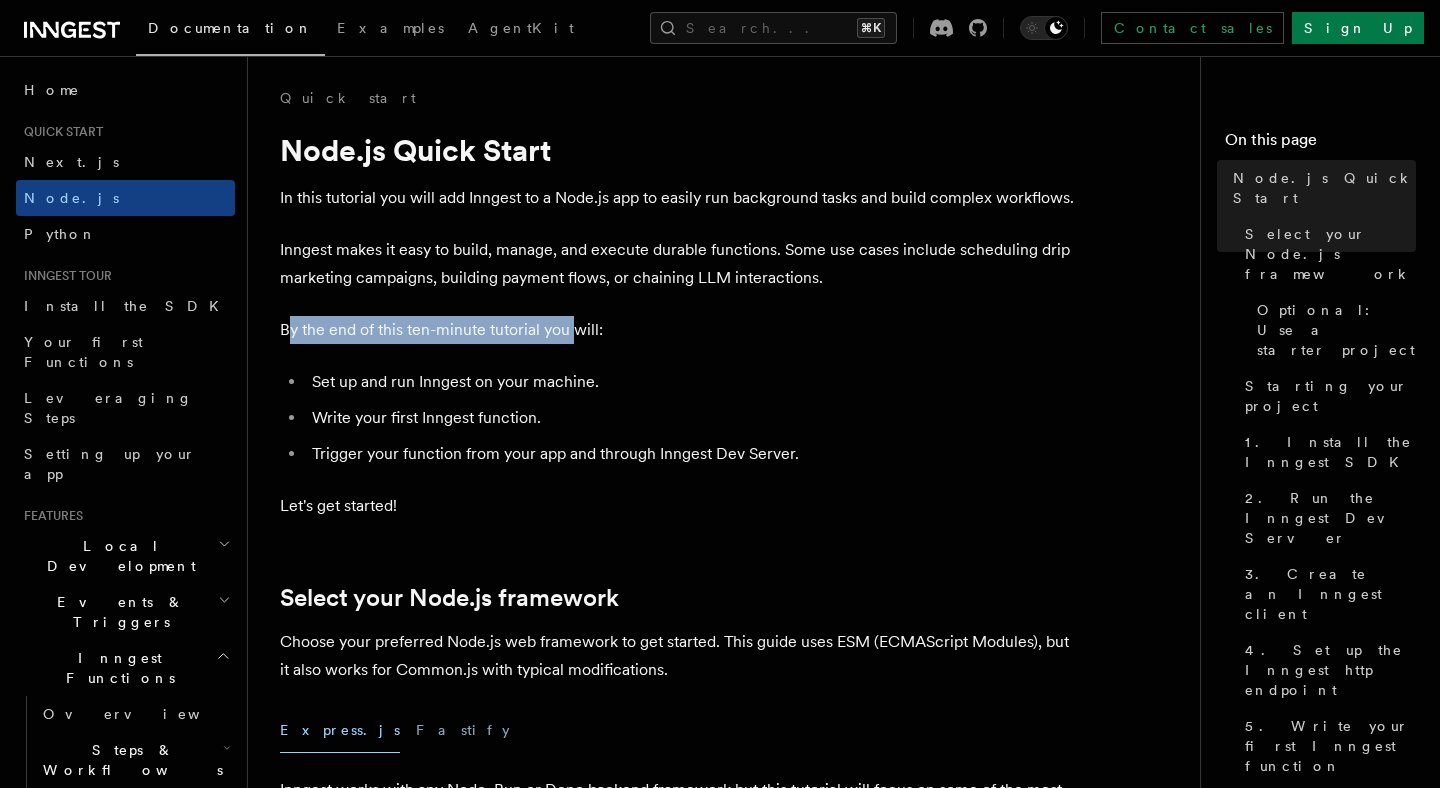 drag, startPoint x: 285, startPoint y: 334, endPoint x: 578, endPoint y: 338, distance: 293.0273 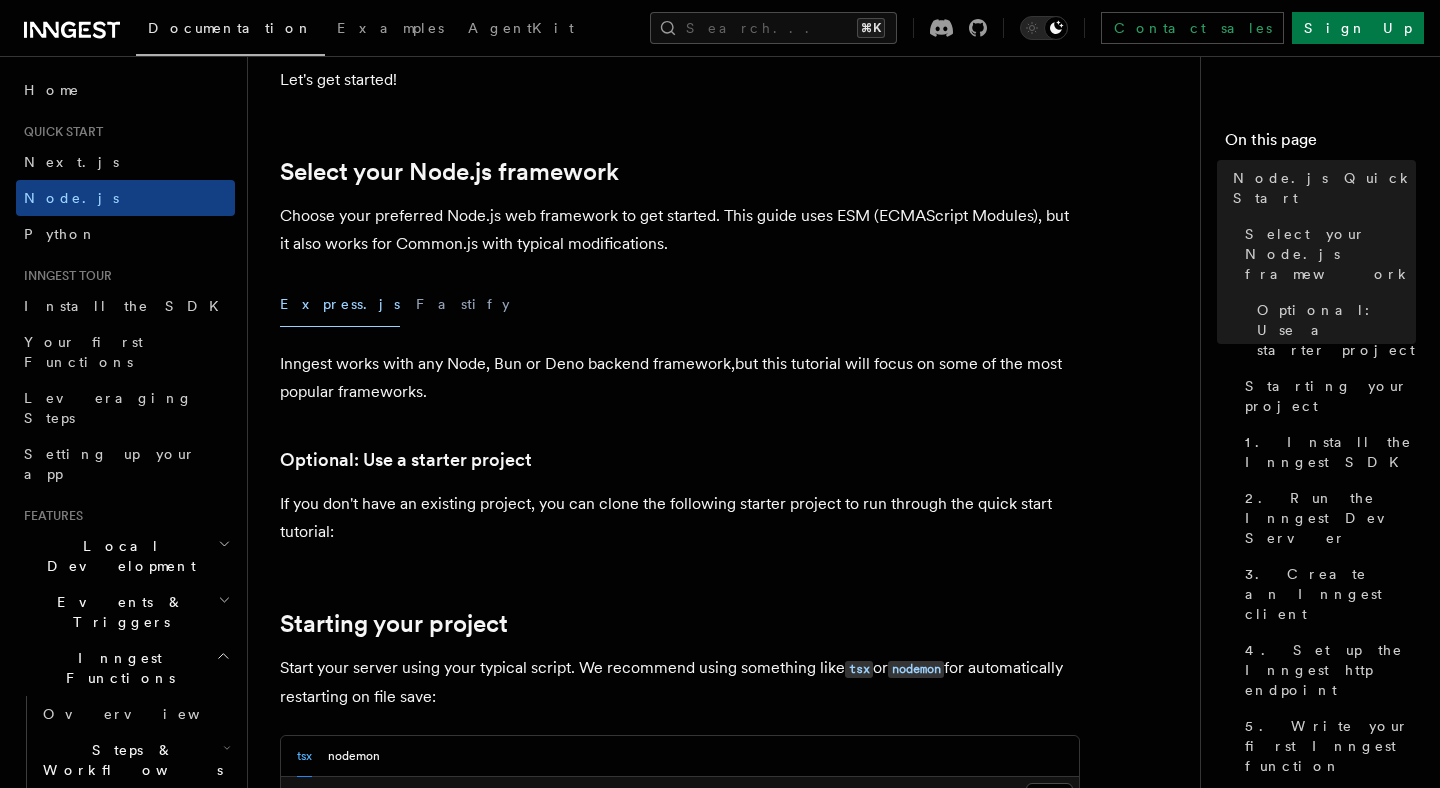 scroll, scrollTop: 441, scrollLeft: 0, axis: vertical 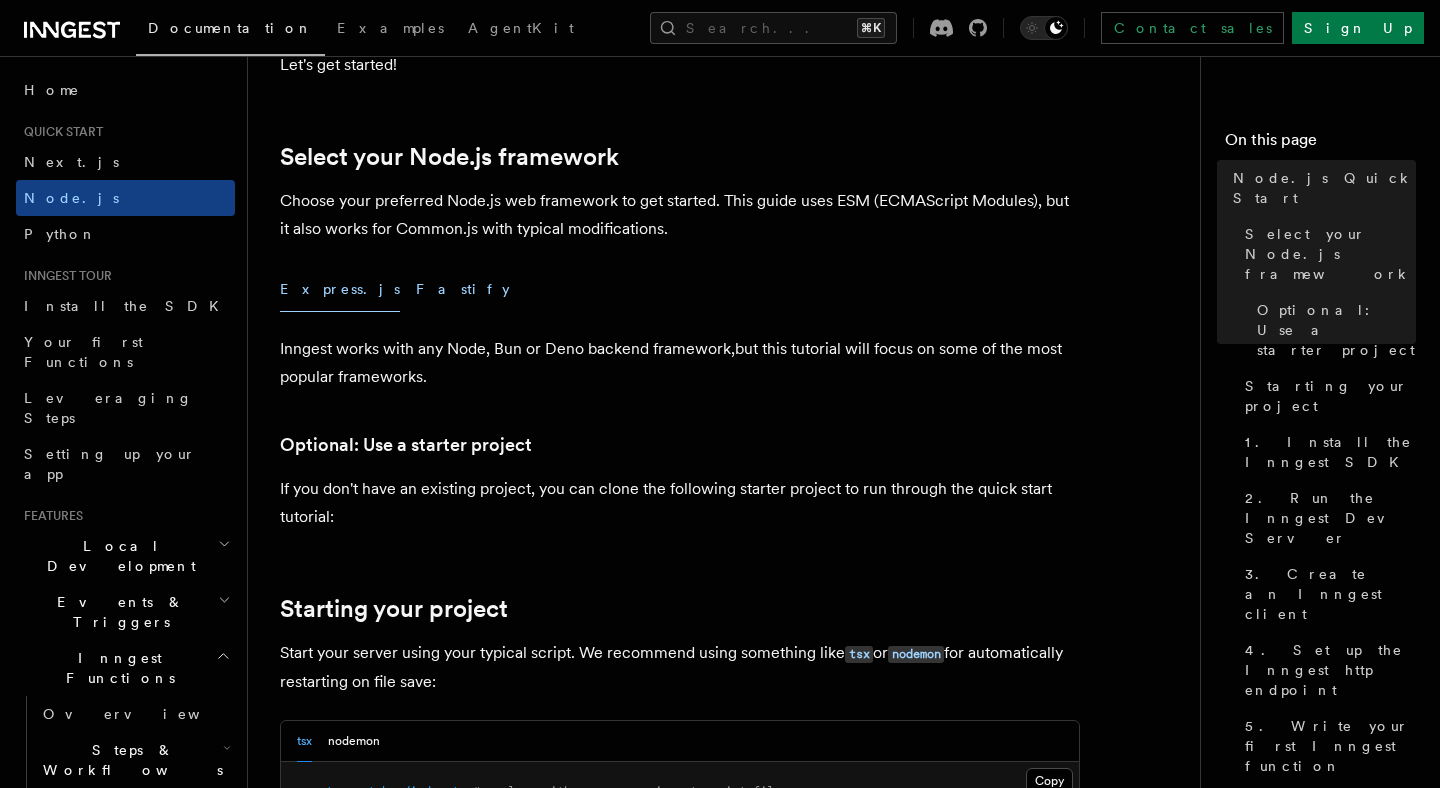 click on "Fastify" at bounding box center [463, 289] 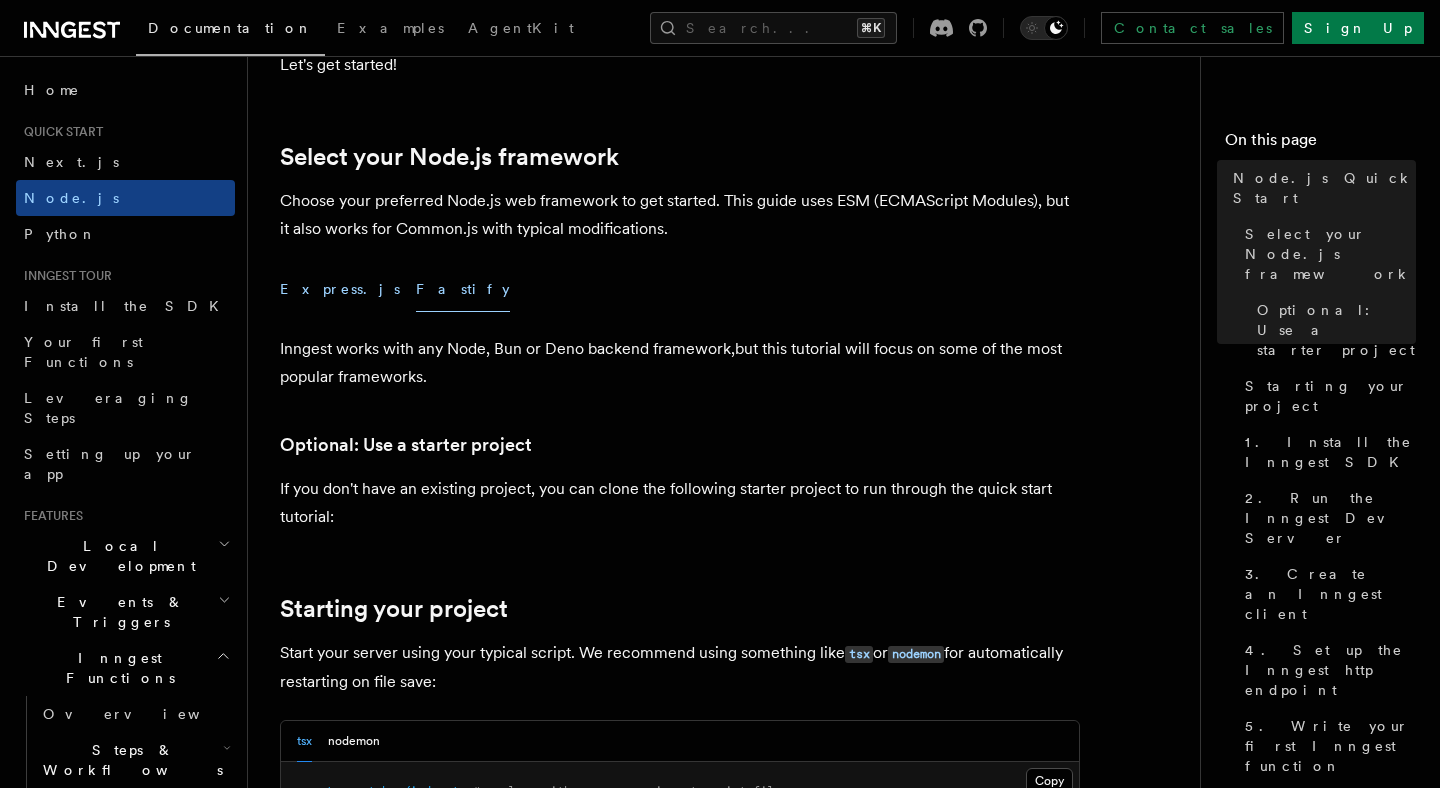 click on "Express.js" at bounding box center [340, 289] 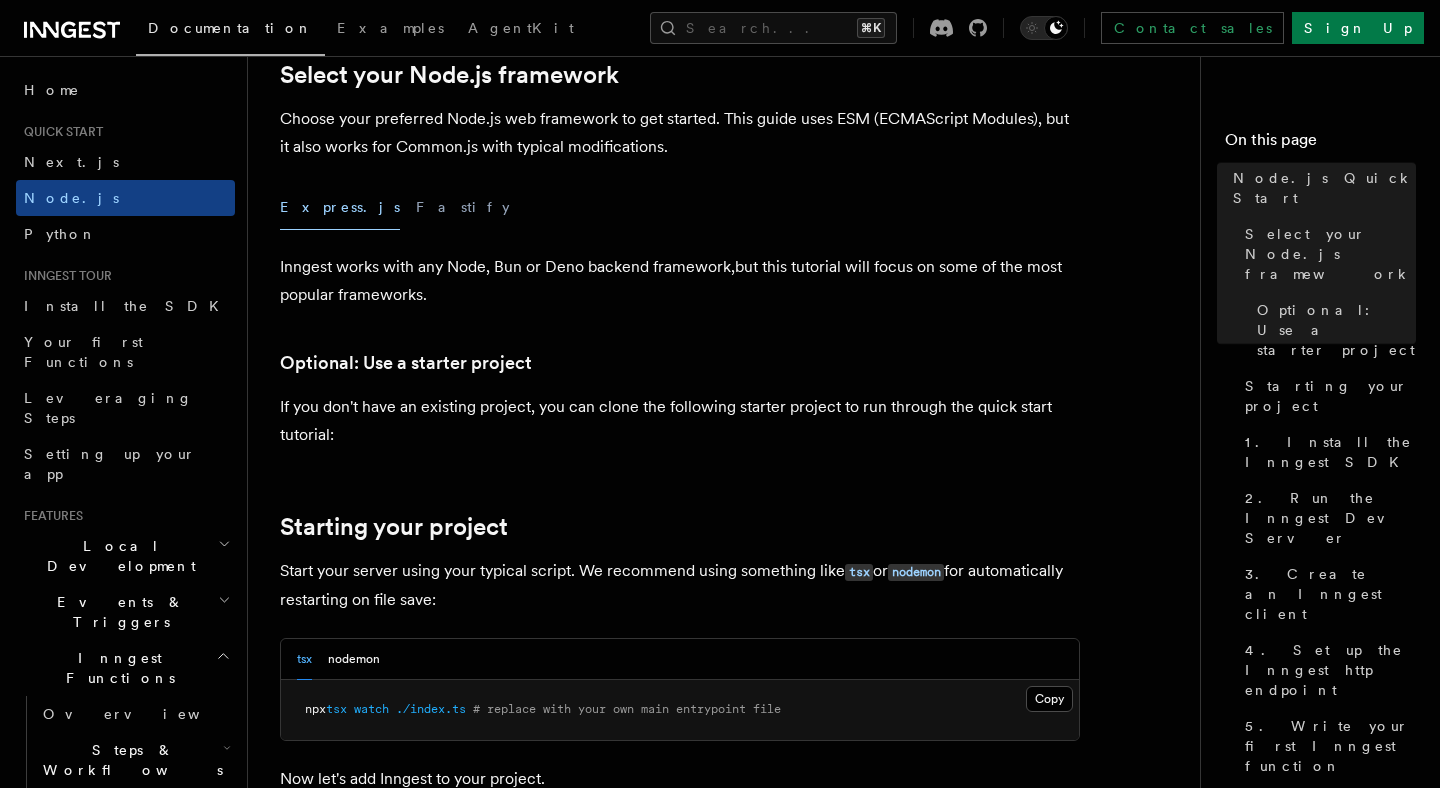 scroll, scrollTop: 546, scrollLeft: 0, axis: vertical 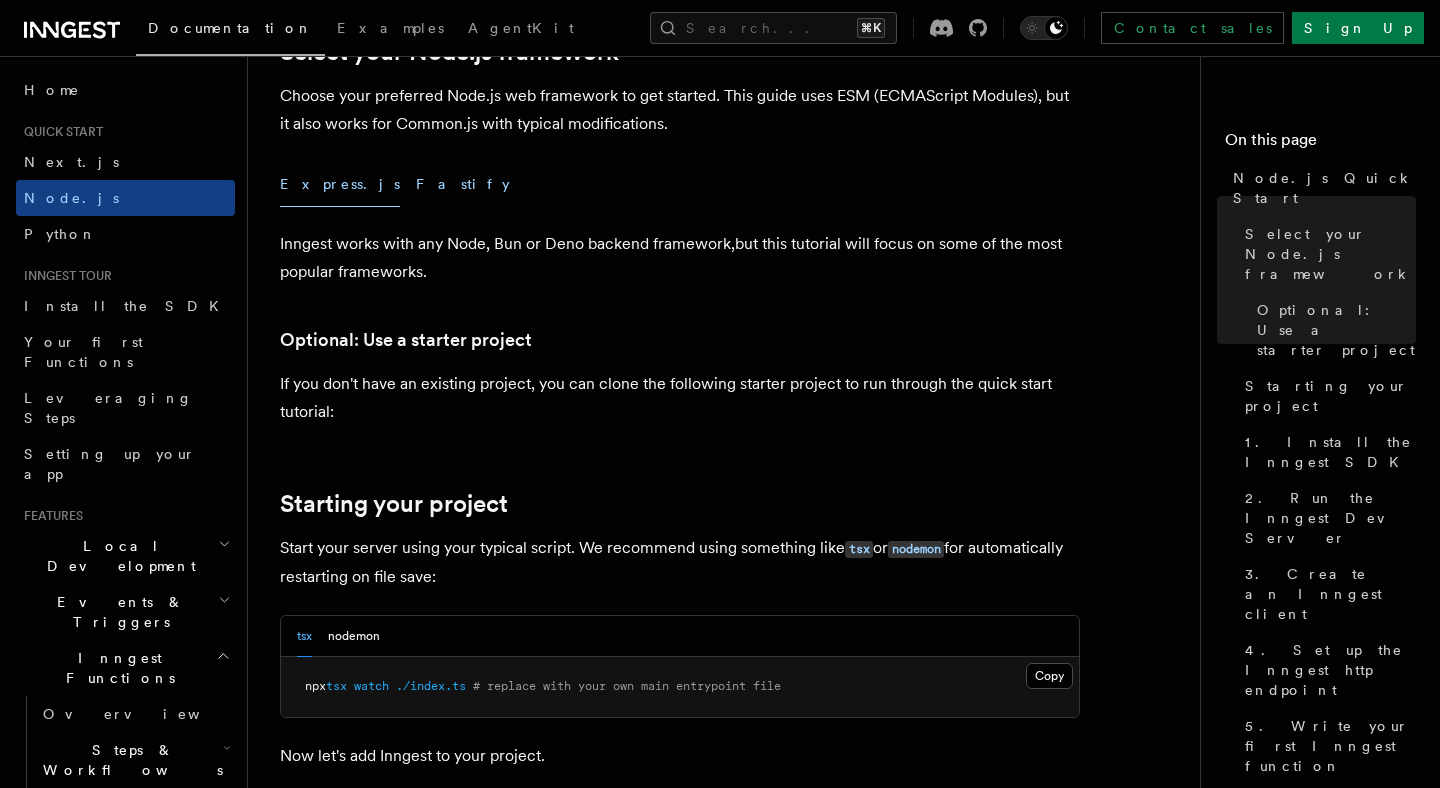 click on "Fastify" at bounding box center (463, 184) 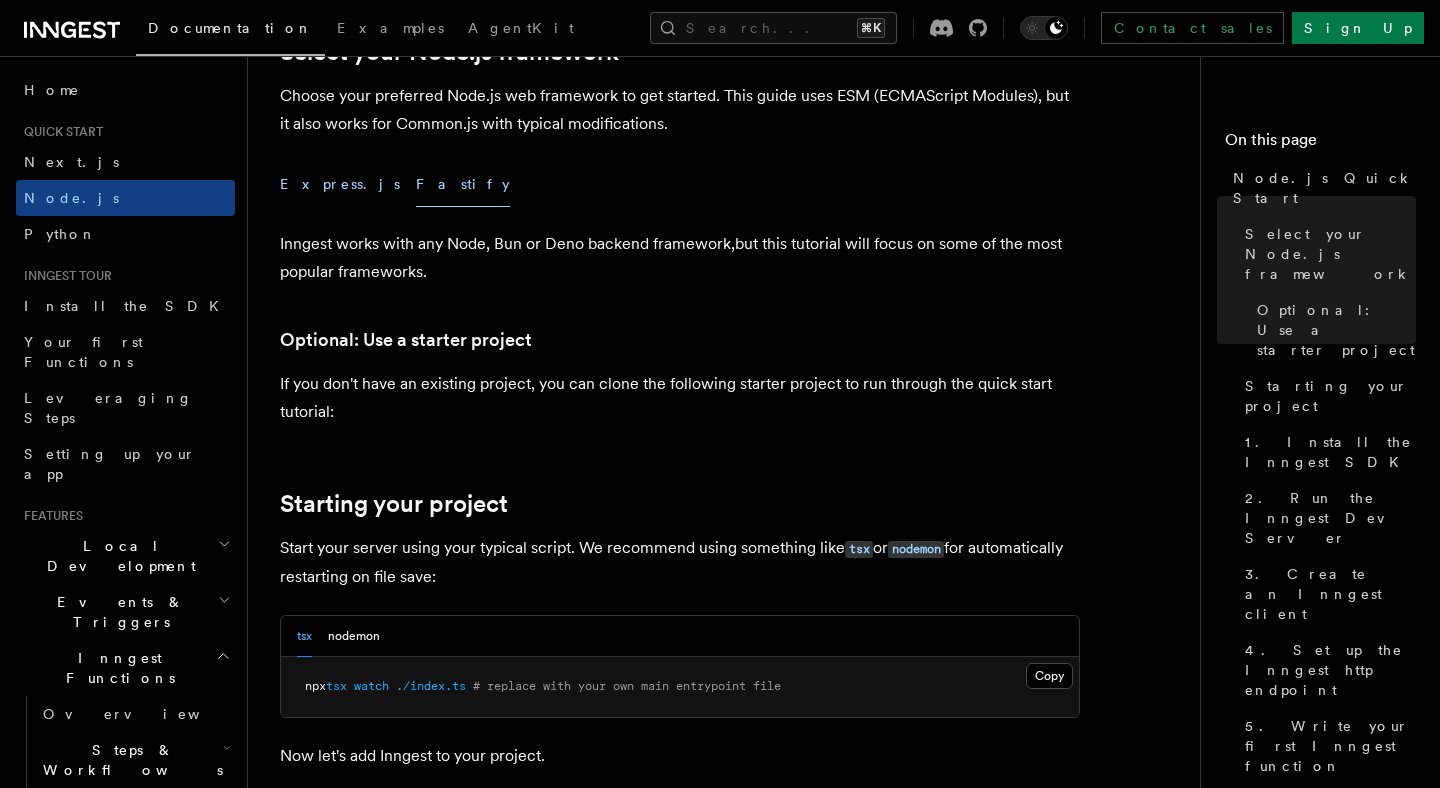 click on "Express.js" at bounding box center (340, 184) 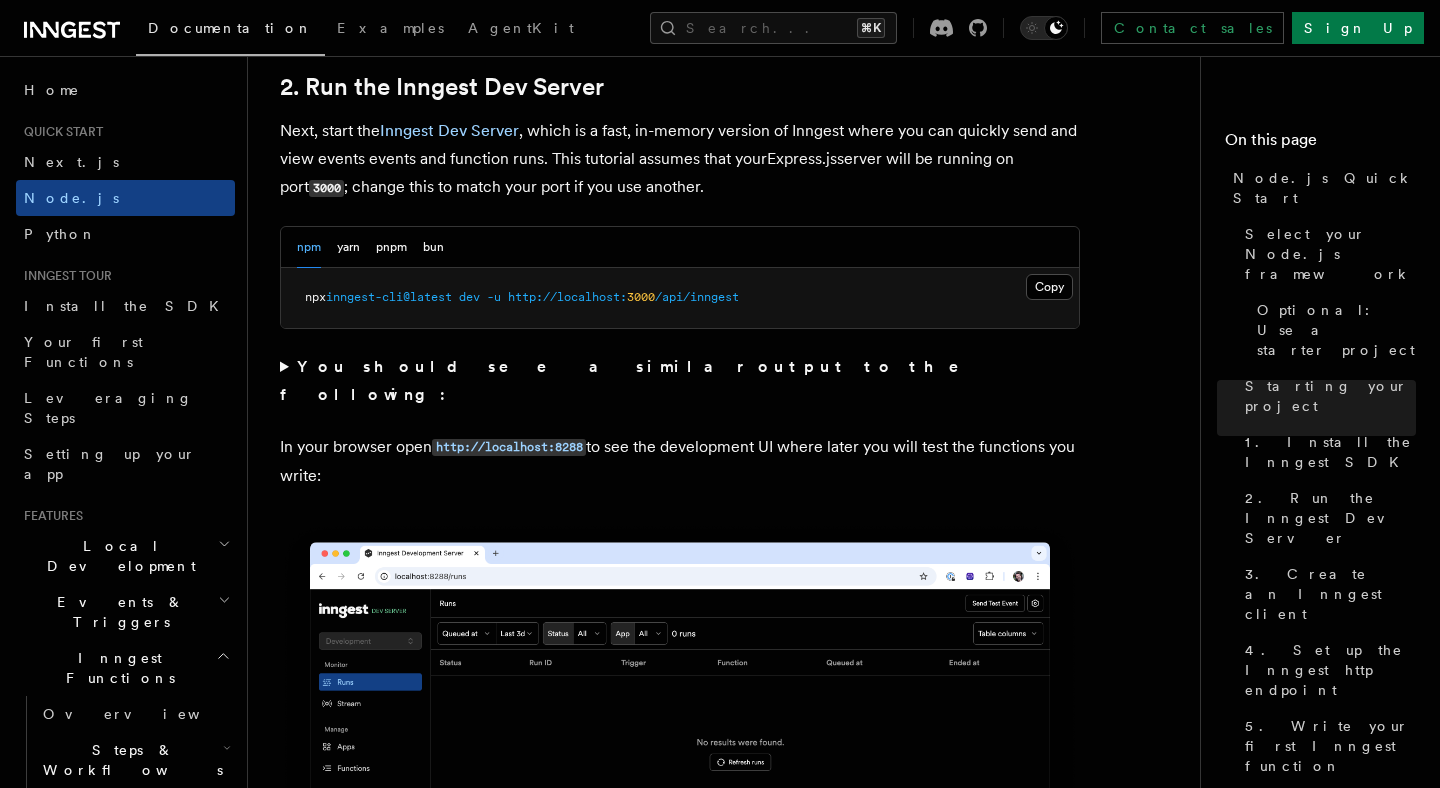 scroll, scrollTop: 1572, scrollLeft: 0, axis: vertical 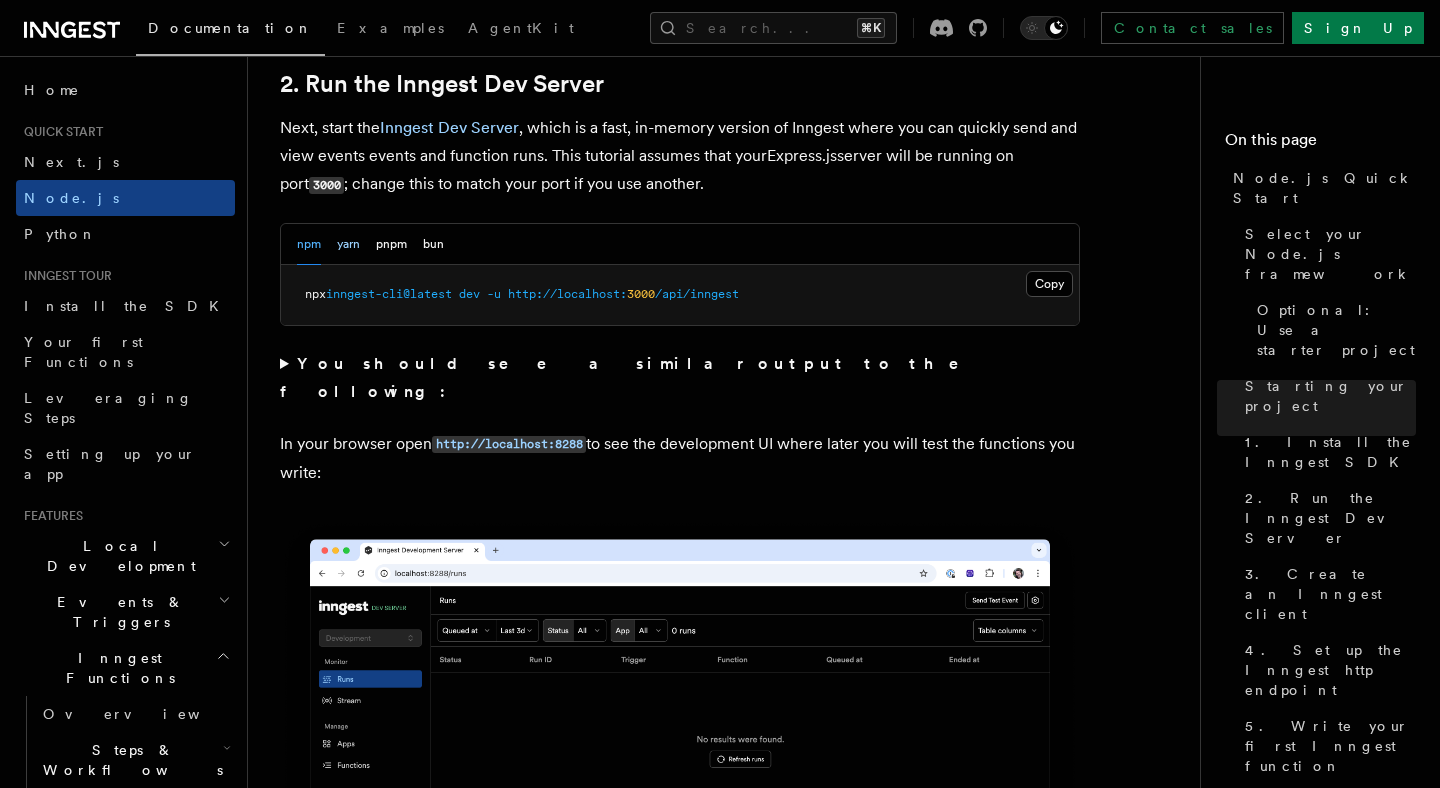 click on "yarn" at bounding box center [348, 244] 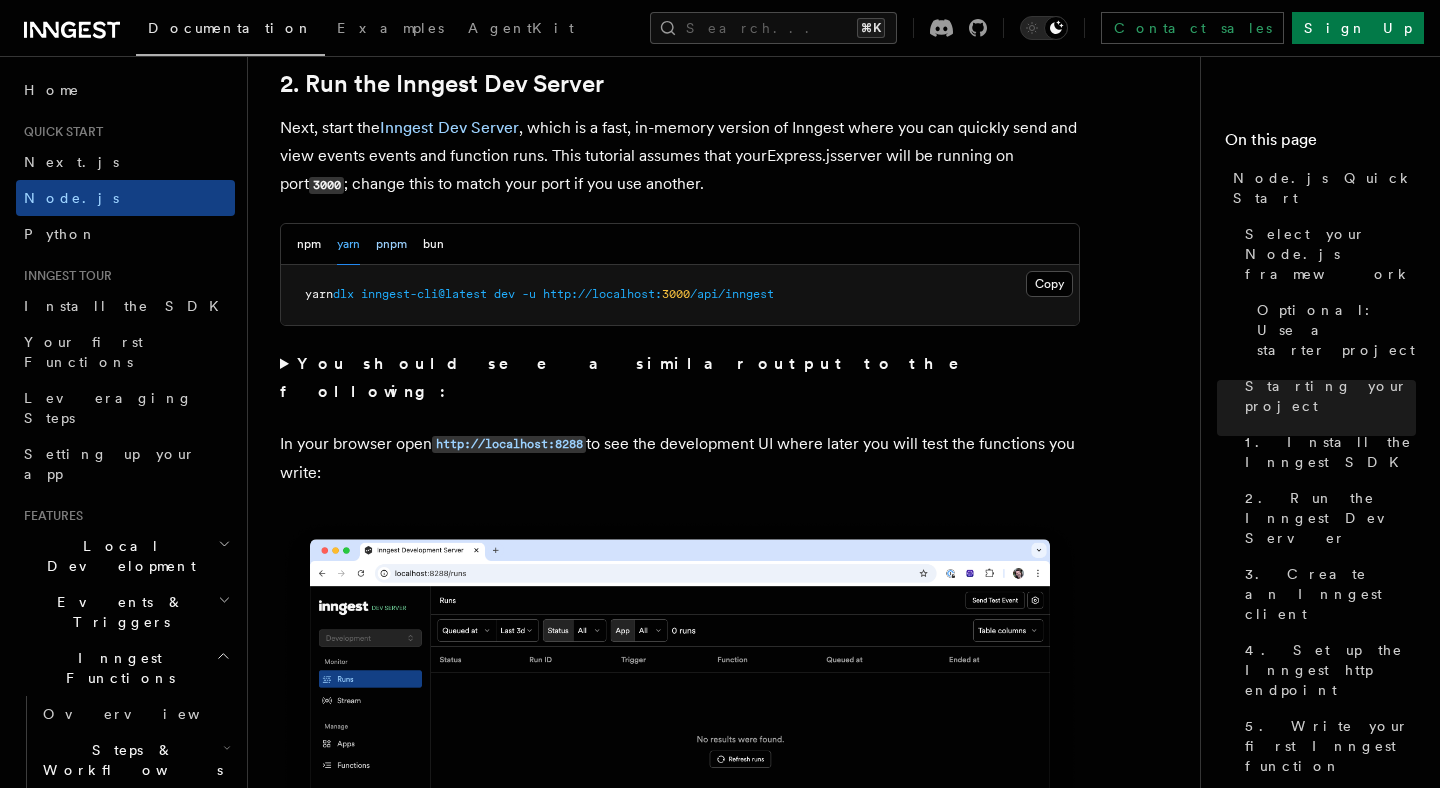 click on "pnpm" at bounding box center [391, 244] 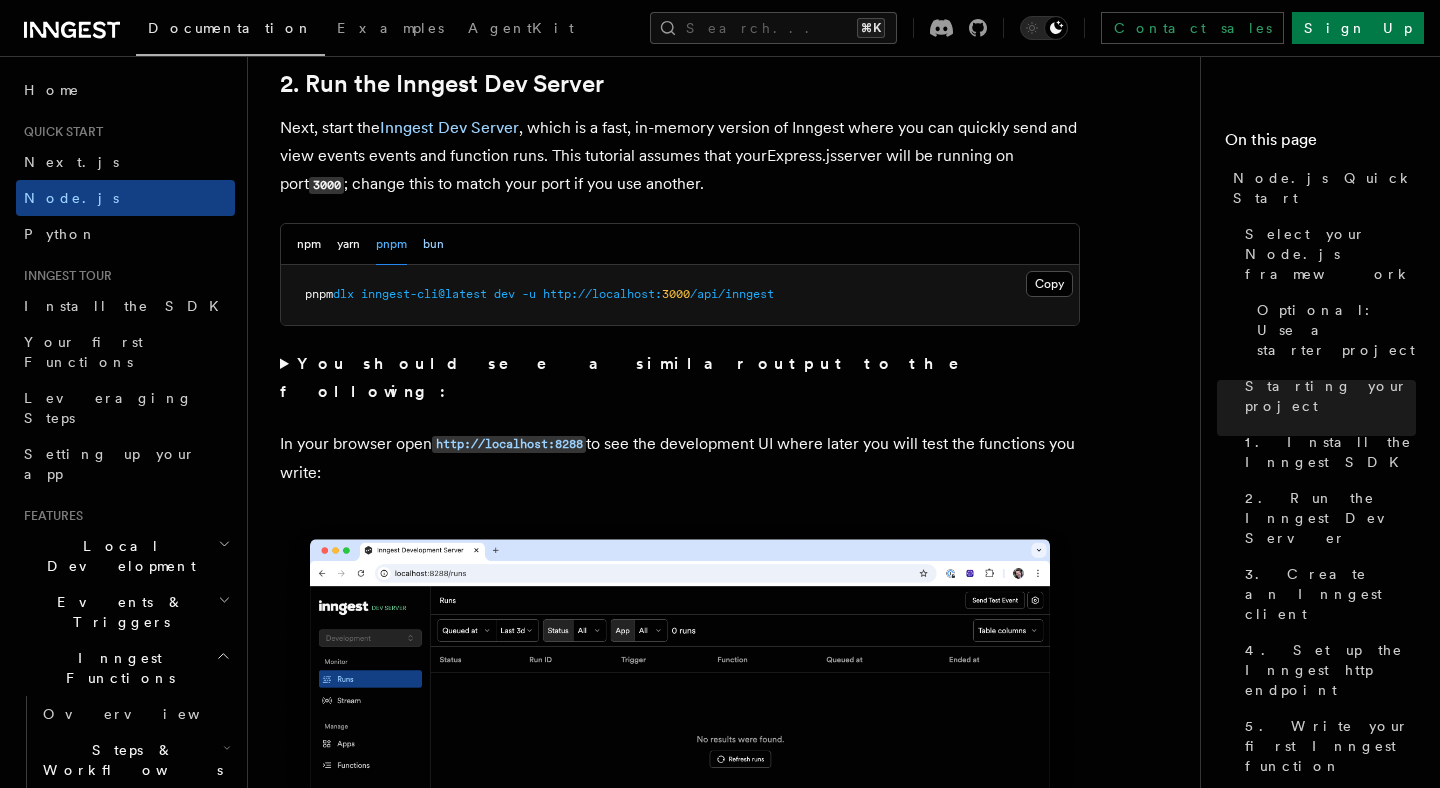 click on "bun" at bounding box center (433, 244) 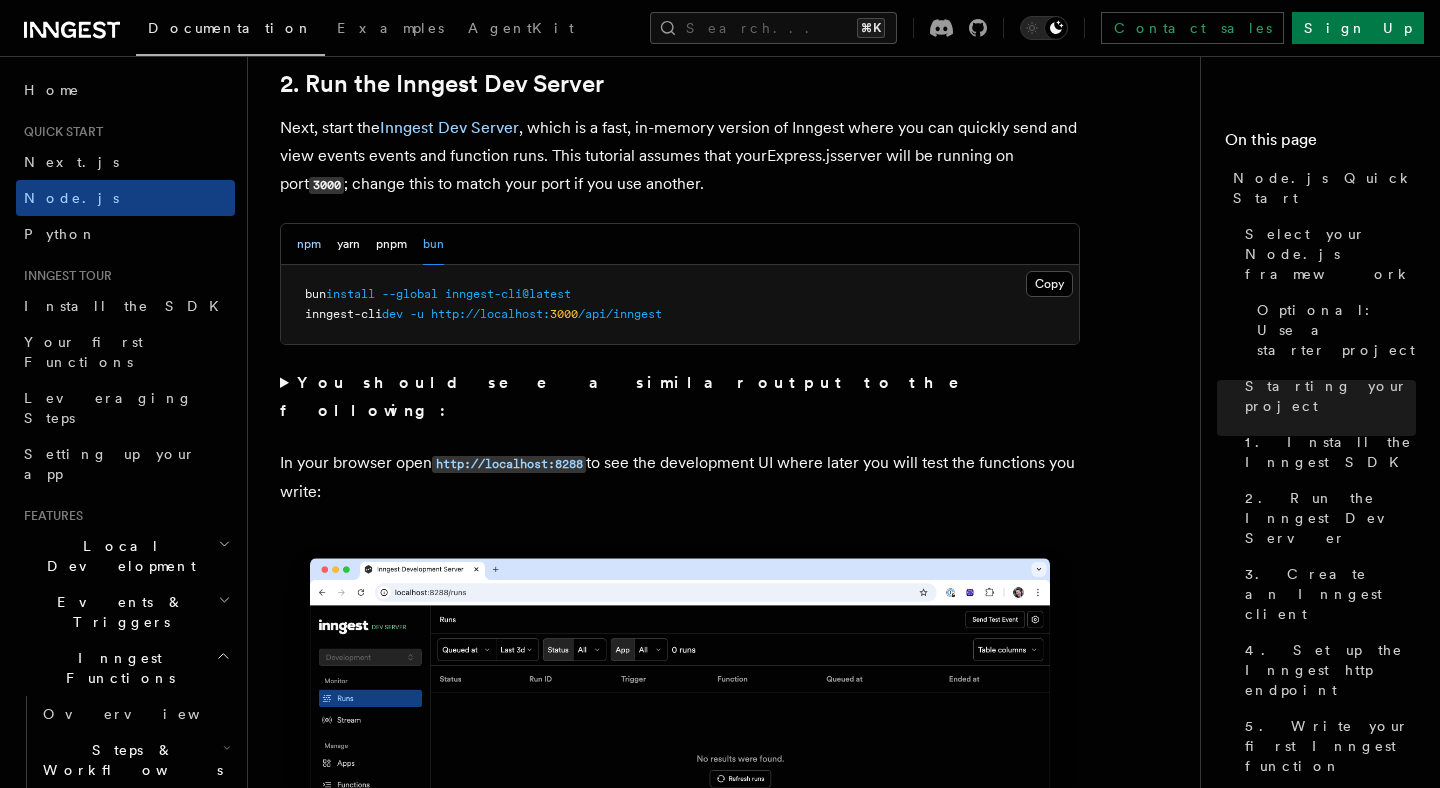 click on "npm" at bounding box center (309, 244) 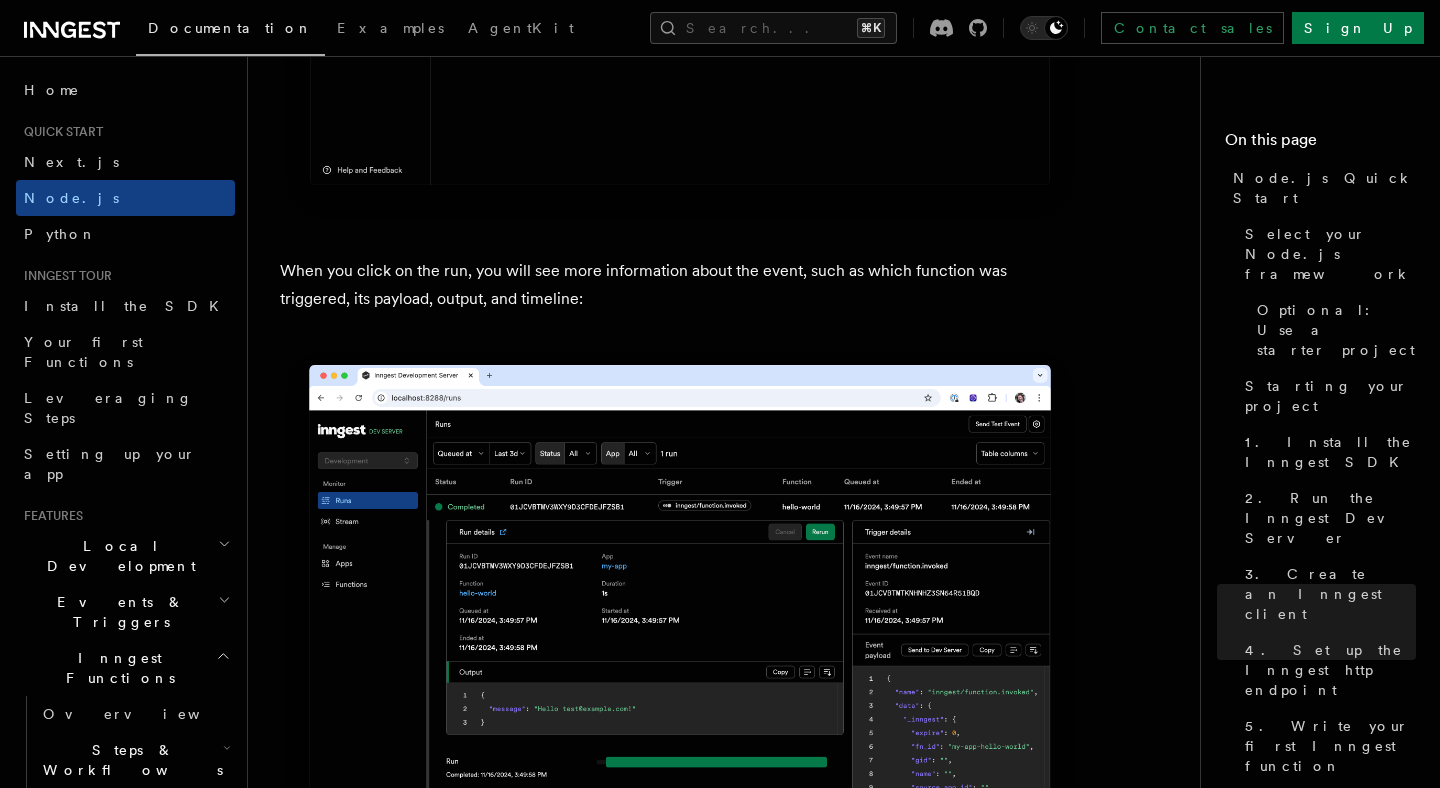scroll, scrollTop: 7354, scrollLeft: 0, axis: vertical 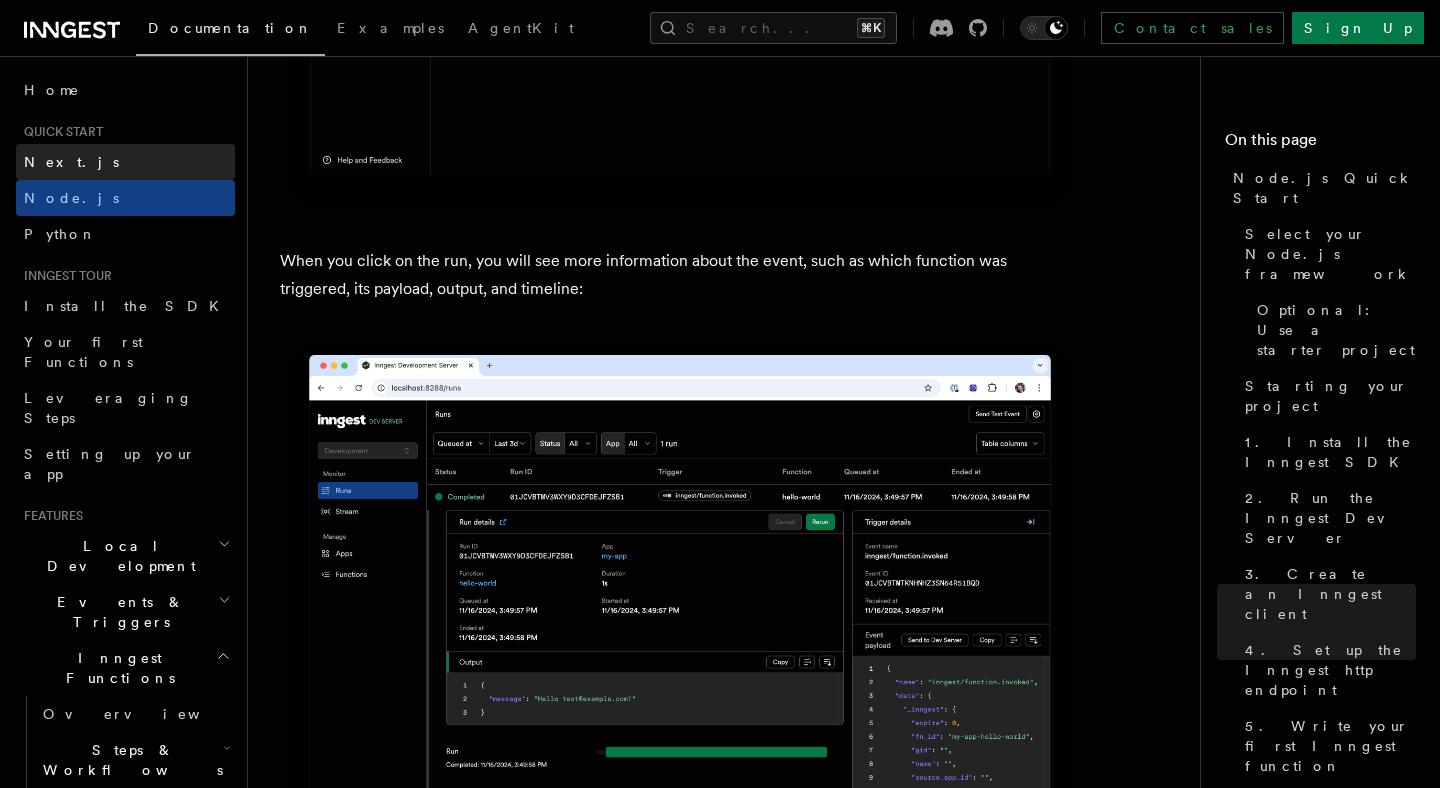 click on "Next.js" at bounding box center [125, 162] 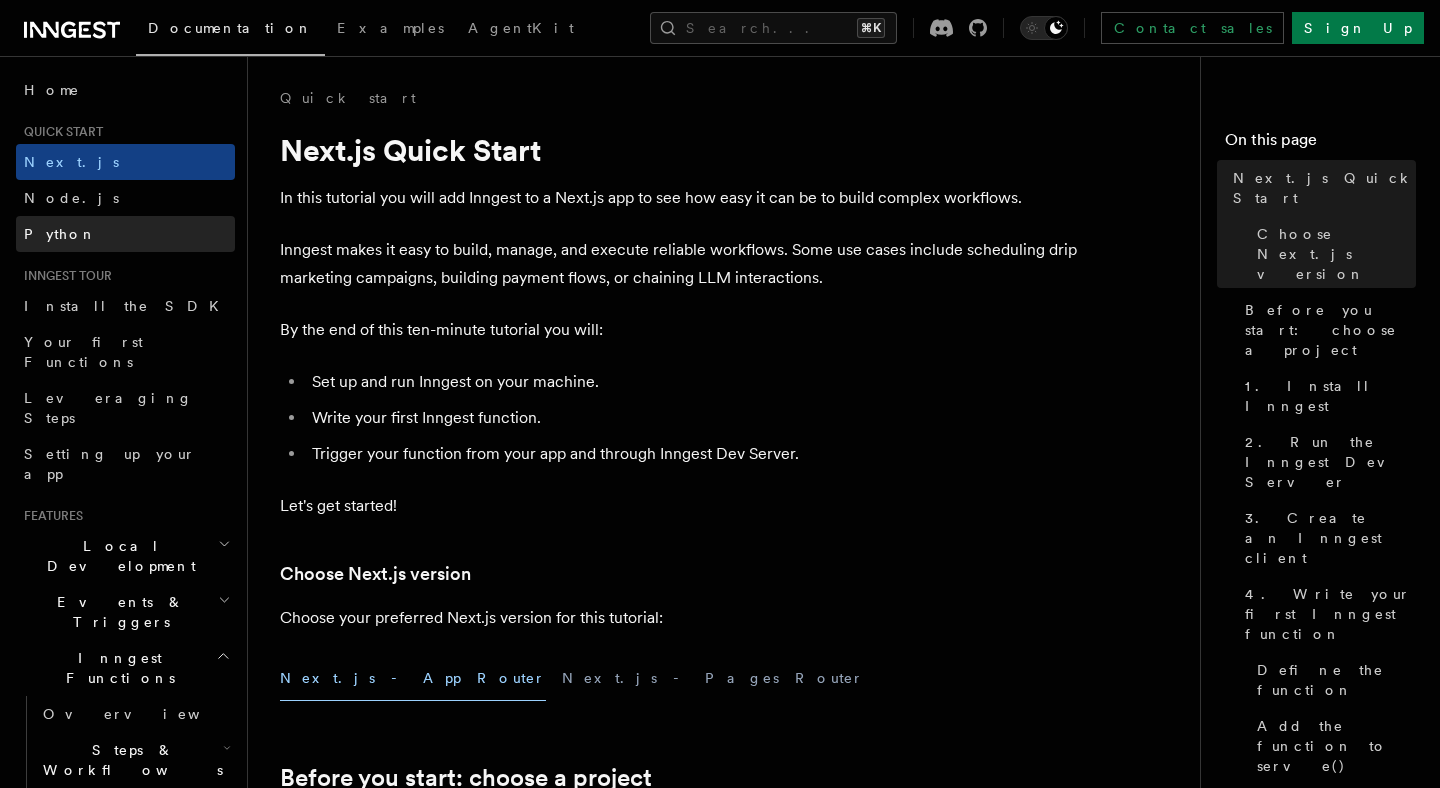 click on "Python" at bounding box center [125, 234] 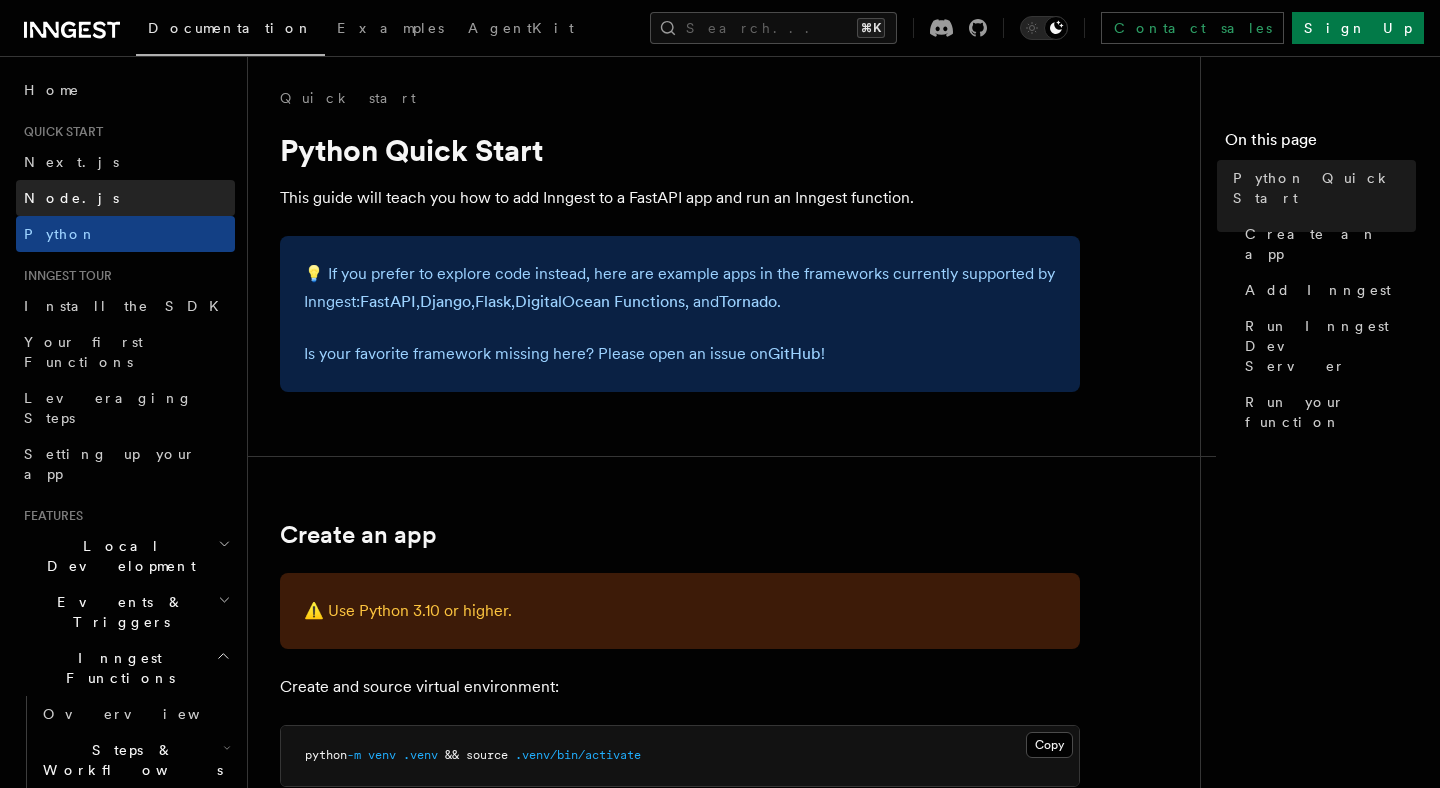click on "Node.js" at bounding box center (125, 198) 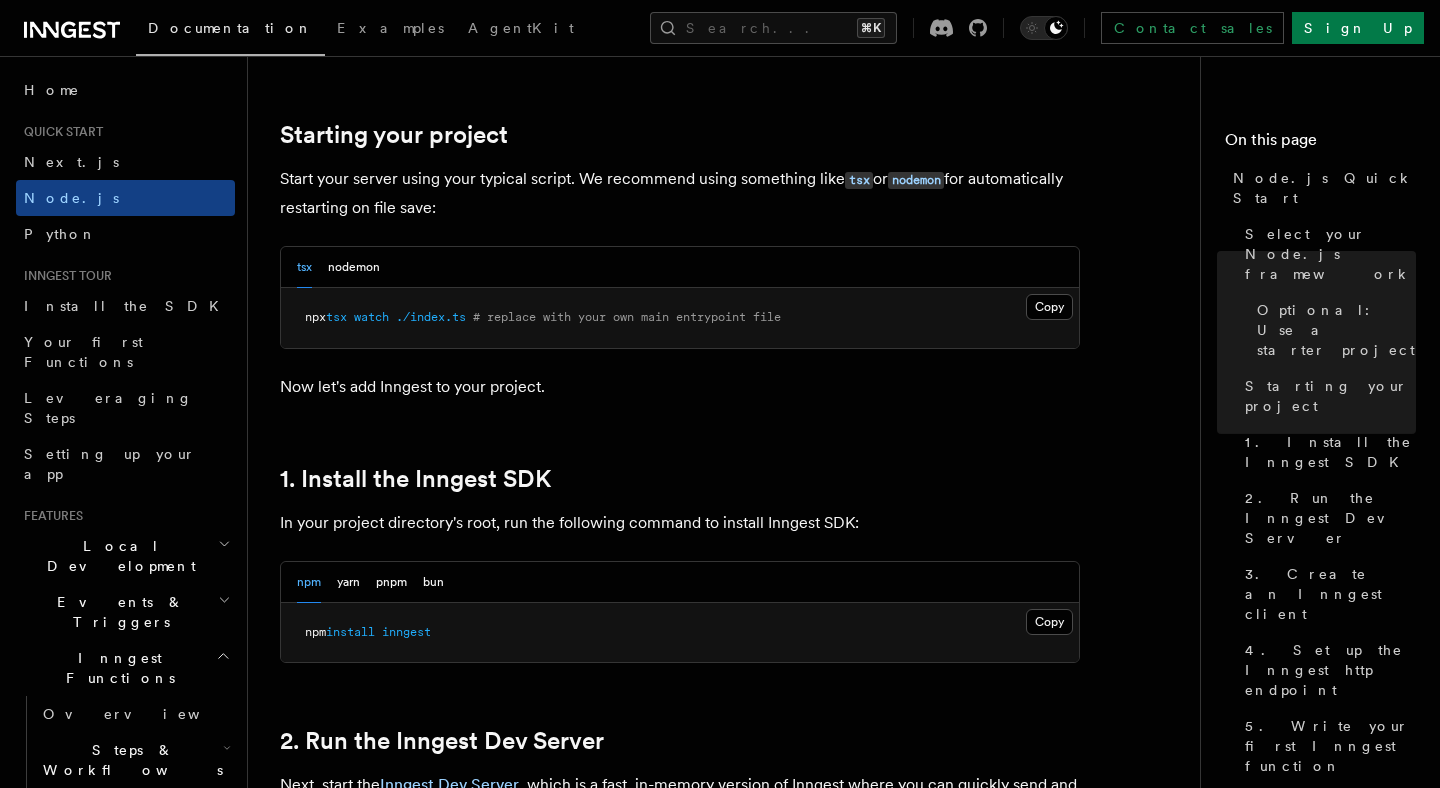 scroll, scrollTop: 919, scrollLeft: 0, axis: vertical 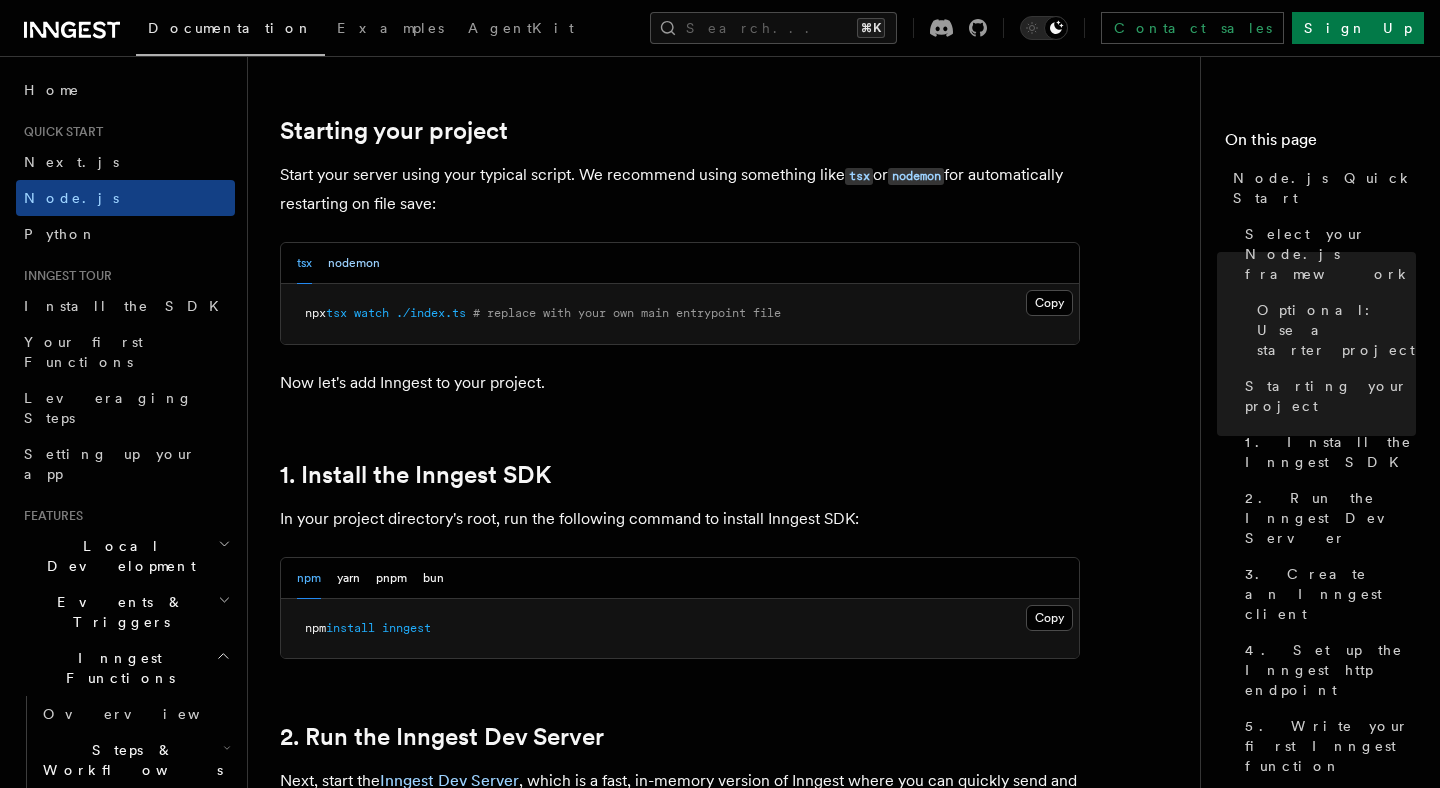 click on "nodemon" at bounding box center [354, 263] 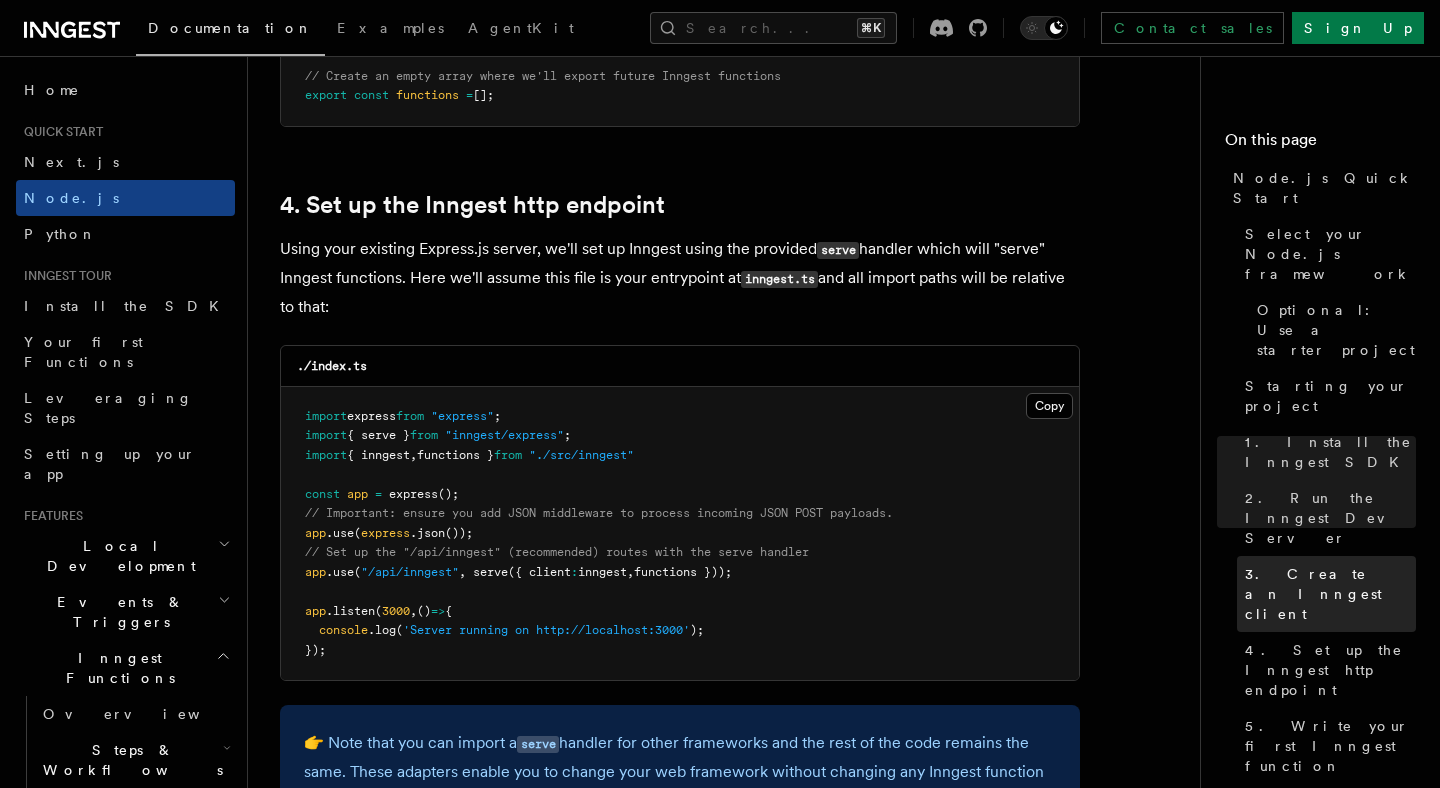 click on "3. Create an Inngest client" at bounding box center [1330, 594] 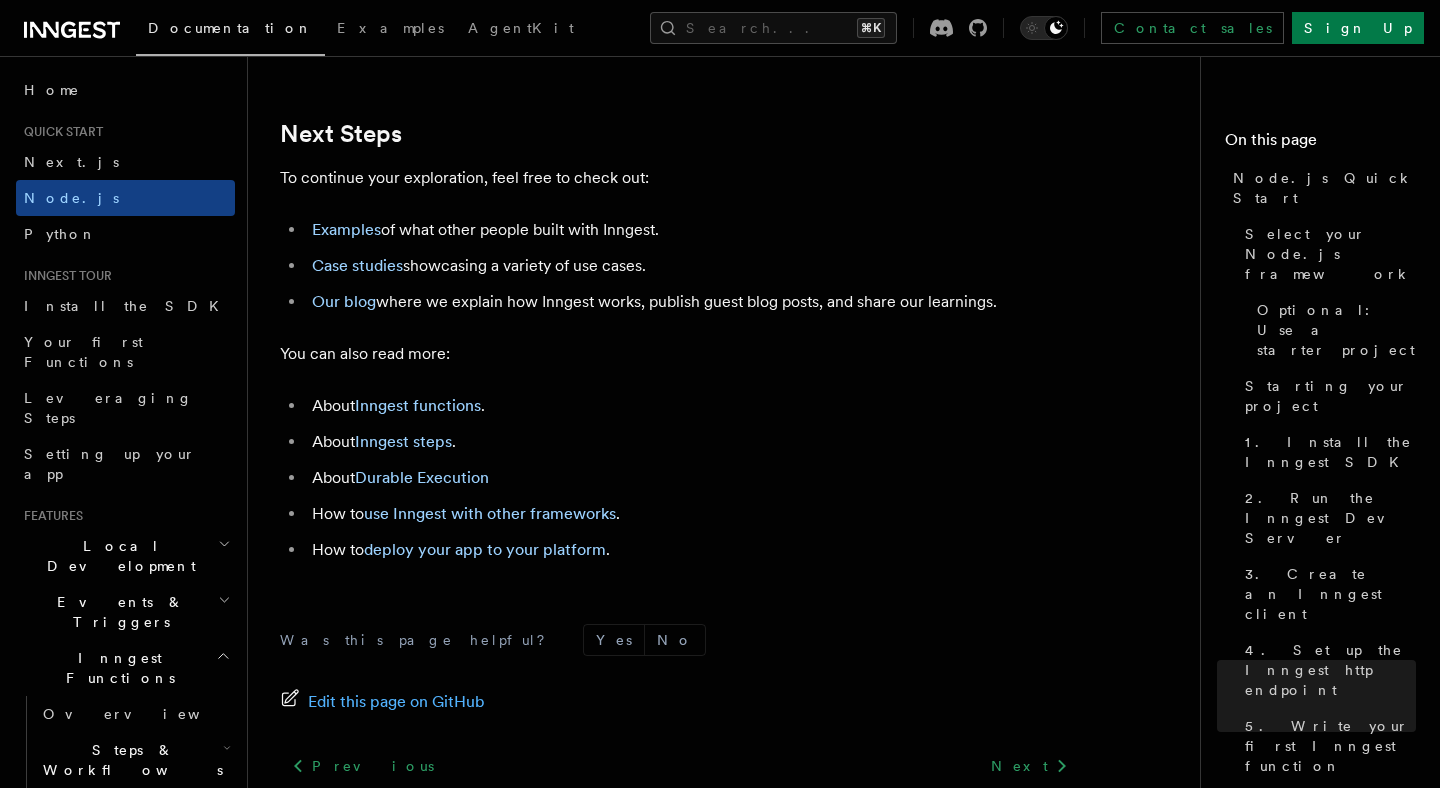 scroll, scrollTop: 12523, scrollLeft: 0, axis: vertical 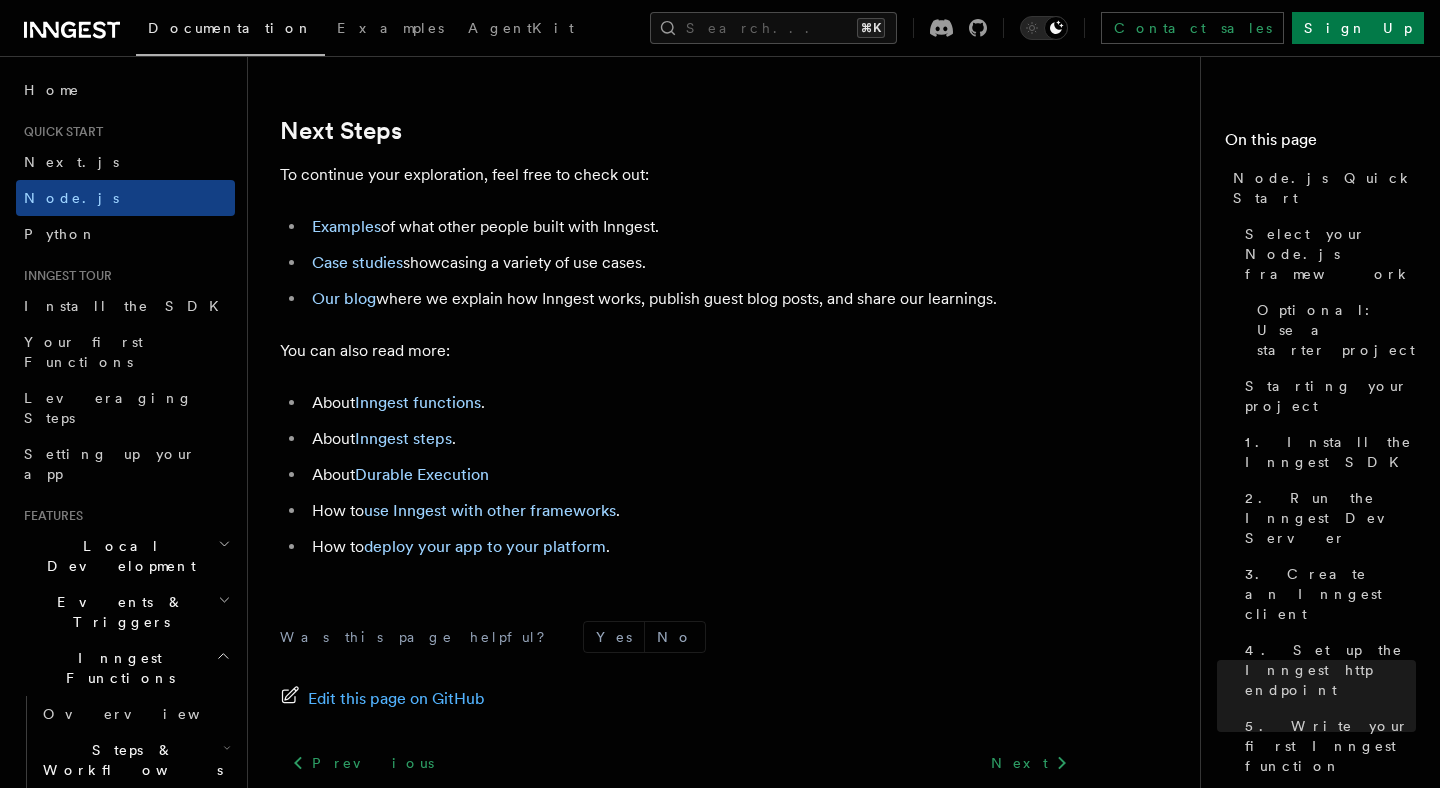 click on "Examples  of what other people built with Inngest." at bounding box center [693, 227] 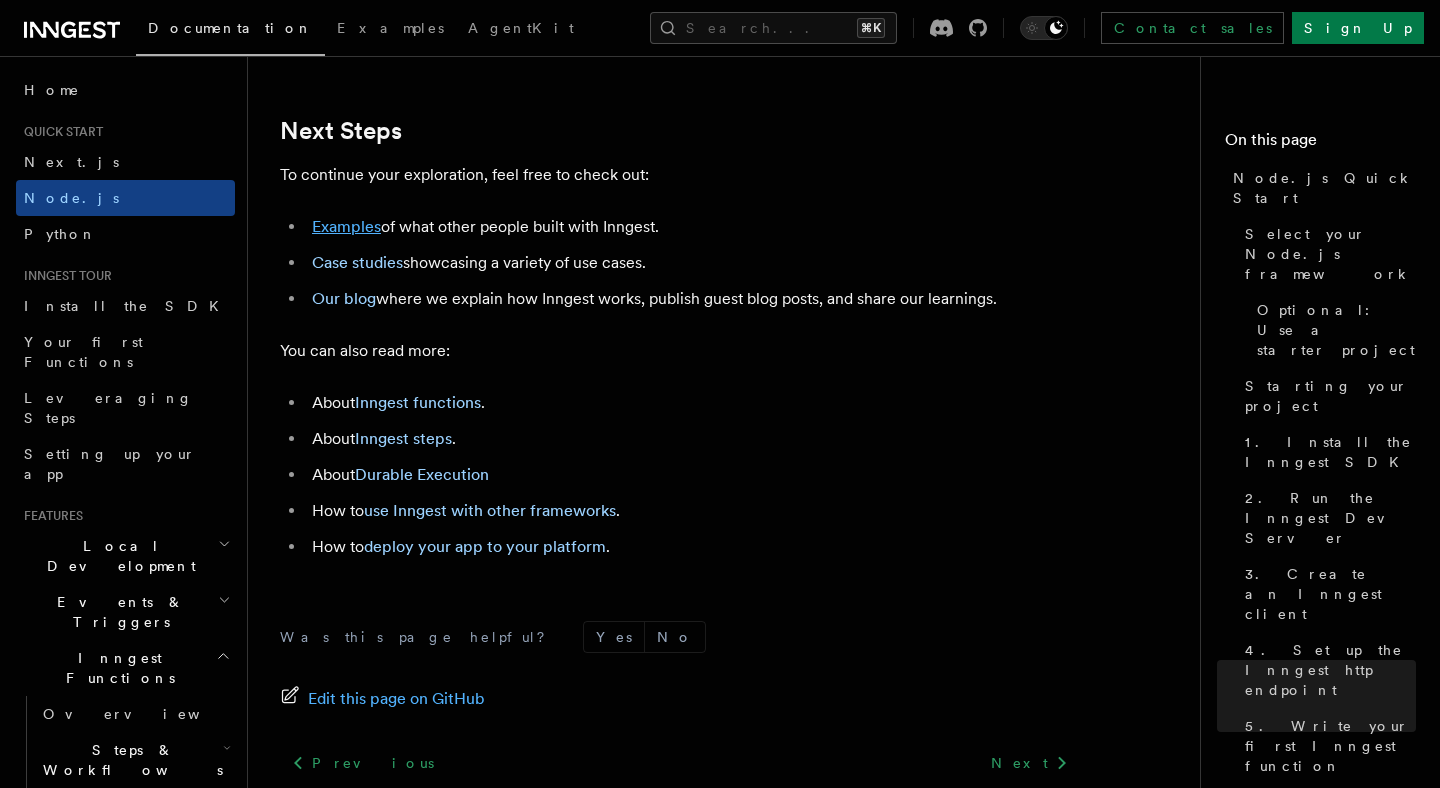 click on "Examples" at bounding box center [346, 226] 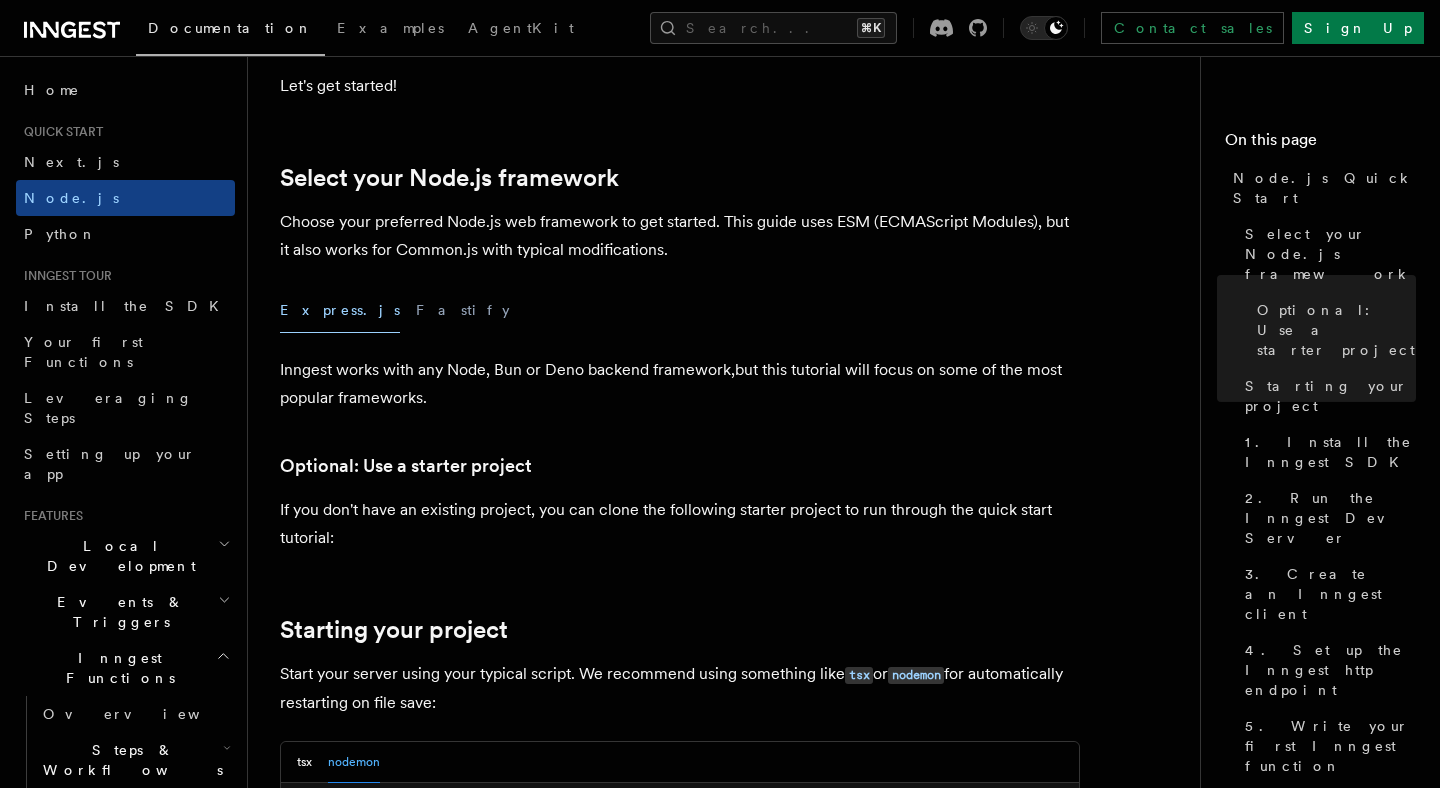 scroll, scrollTop: 0, scrollLeft: 0, axis: both 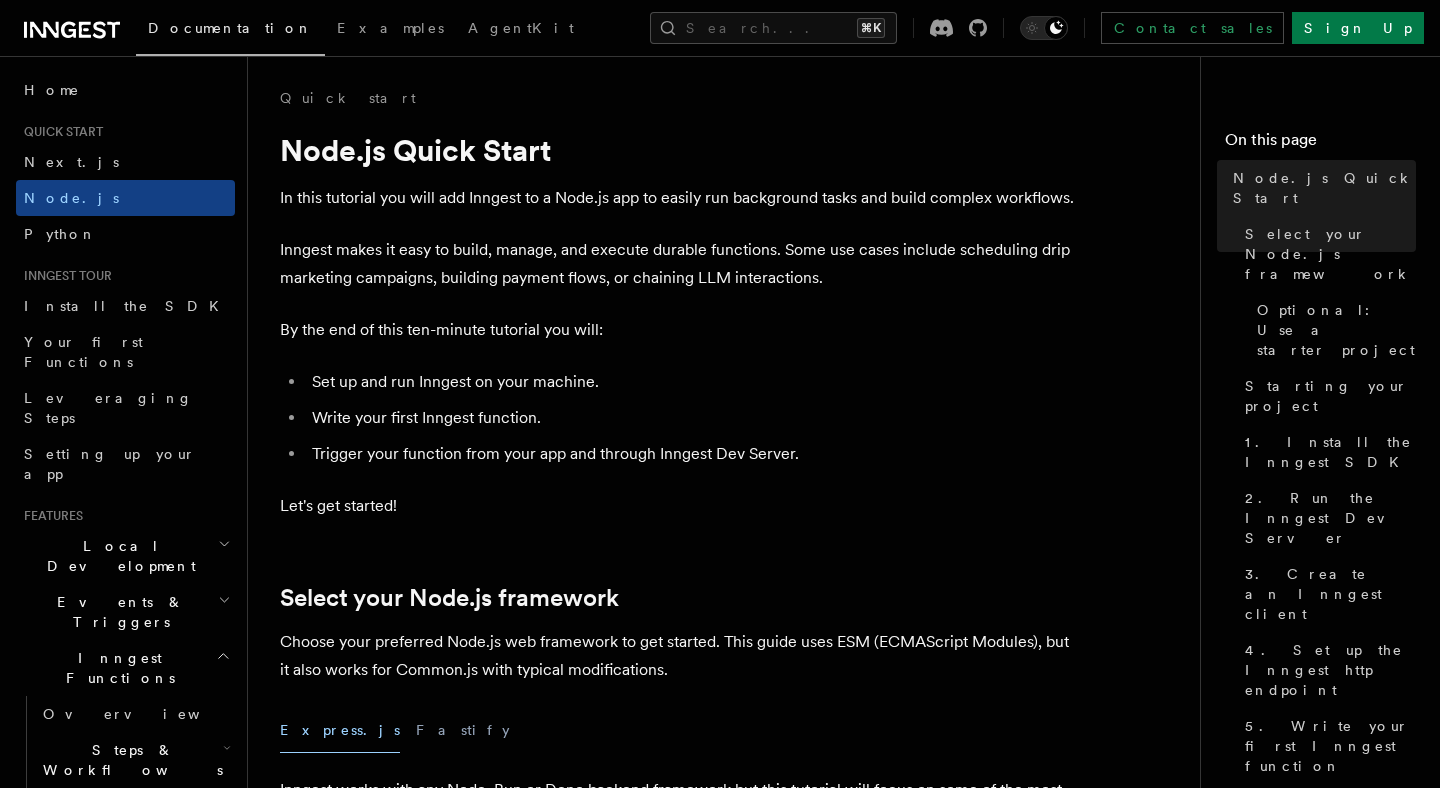 click on "Quick start Node.js Quick Start
In this tutorial you will add Inngest to a Node.js app to easily run background tasks and build complex workflows.
Inngest makes it easy to build, manage, and execute durable functions. Some use cases include scheduling drip marketing campaigns, building payment flows, or chaining LLM interactions.
By the end of this ten-minute tutorial you will:
Set up and run Inngest on your machine.
Write your first Inngest function.
Trigger your function from your app and through Inngest Dev Server.
Let's get started!
Select your Node.js framework
Choose your preferred Node.js web framework to get started. This guide uses ESM (ECMAScript Modules), but it also works for Common.js with typical modifications.
Express.js Fastify Inngest works with any Node, Bun or Deno backend framework,but this tutorial will focus on some of the most popular frameworks. Optional: Use a starter project Starting your project tsx  or  nodemon  for automatically restarting on file save: tsx" at bounding box center (732, 6782) 